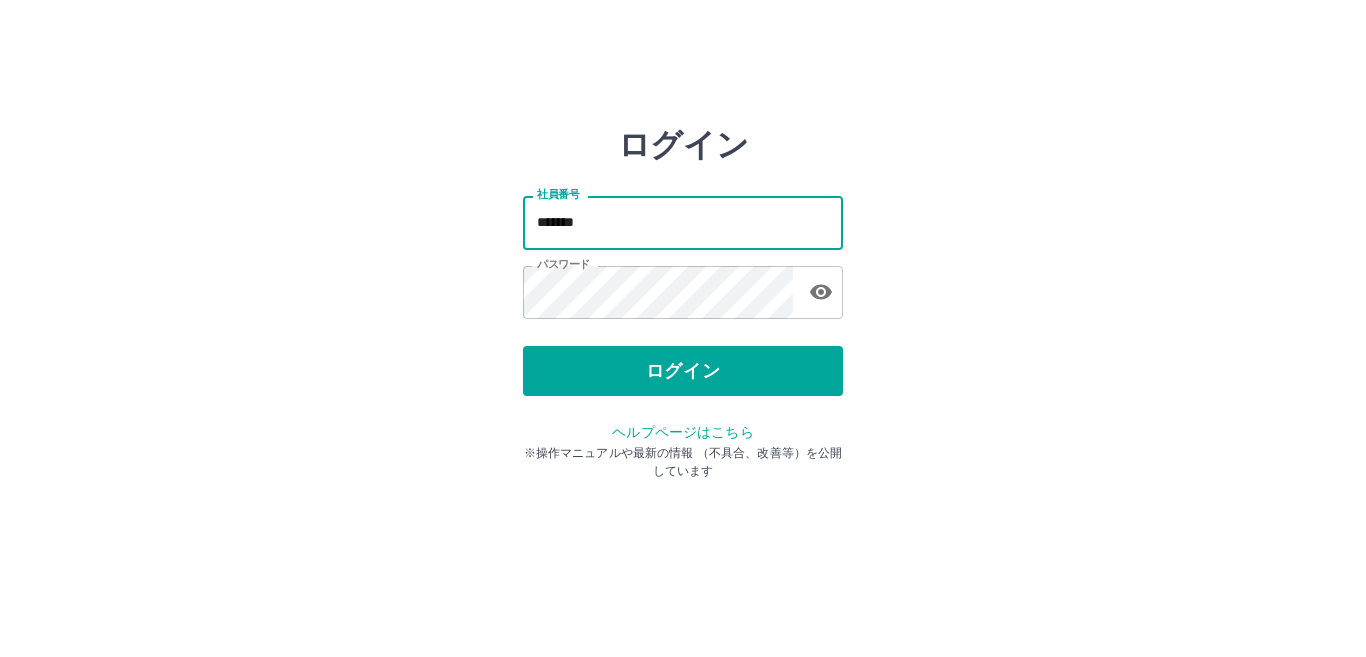 scroll, scrollTop: 0, scrollLeft: 0, axis: both 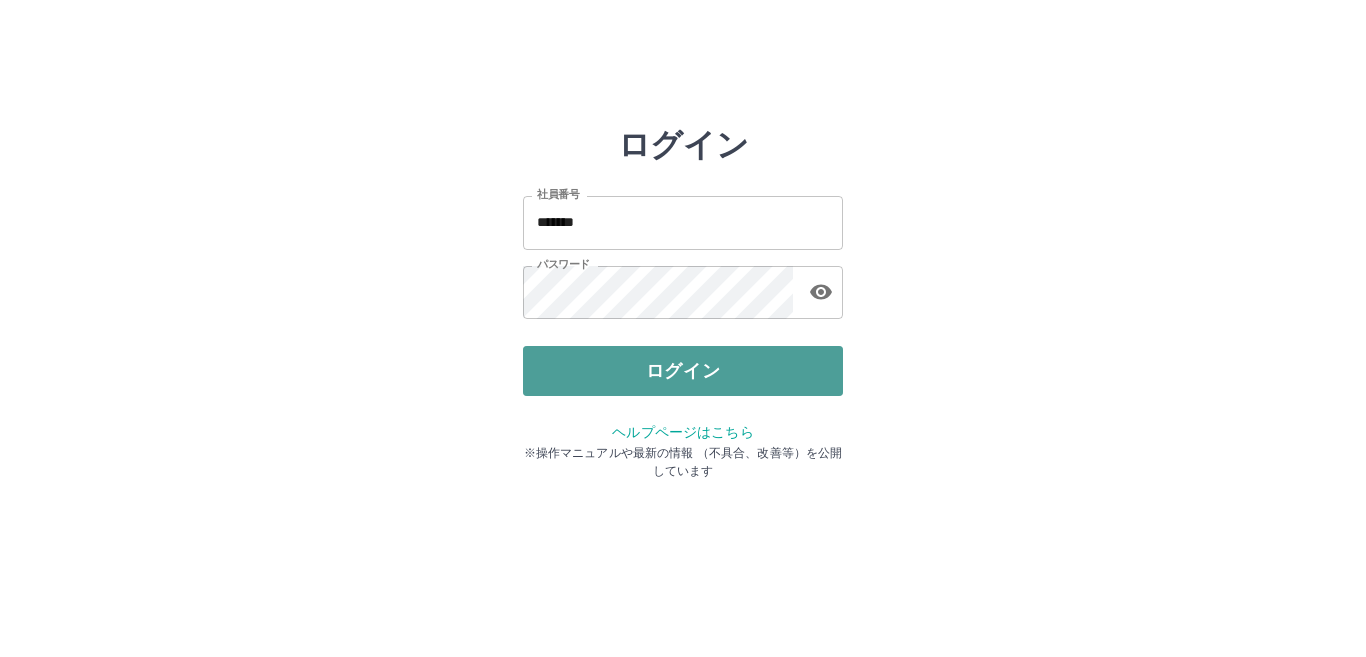 click on "ログイン" at bounding box center (683, 371) 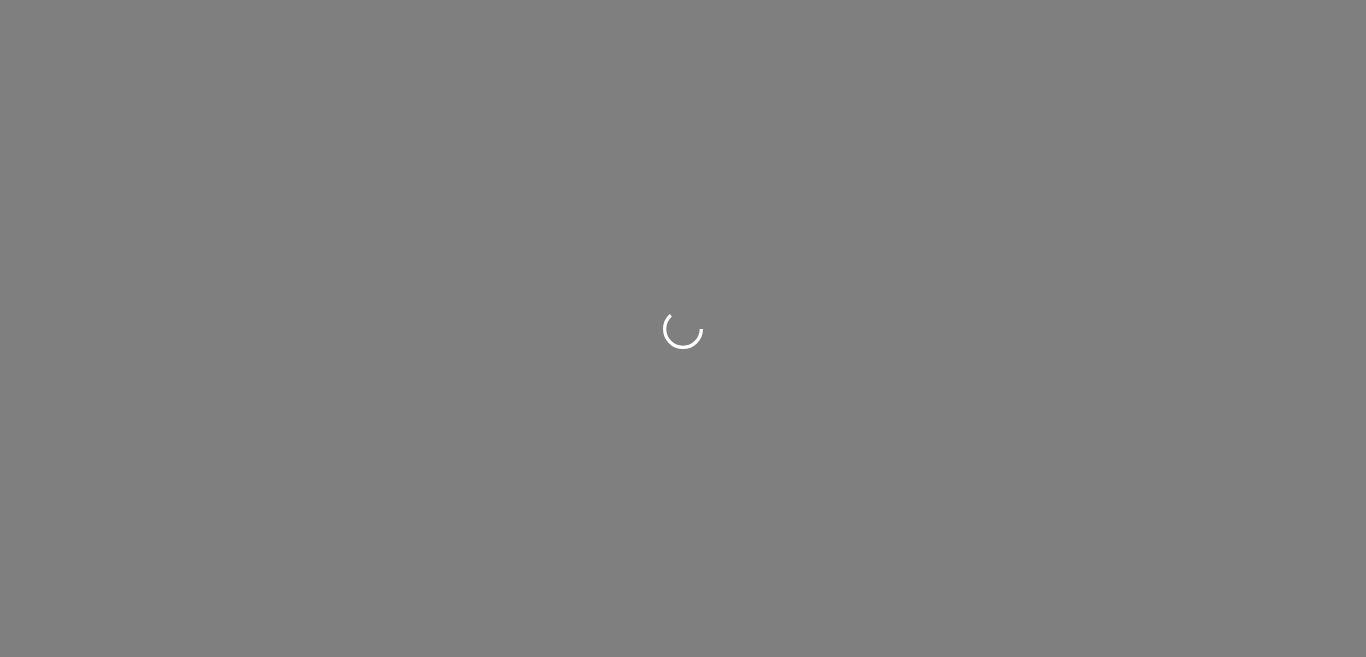 scroll, scrollTop: 0, scrollLeft: 0, axis: both 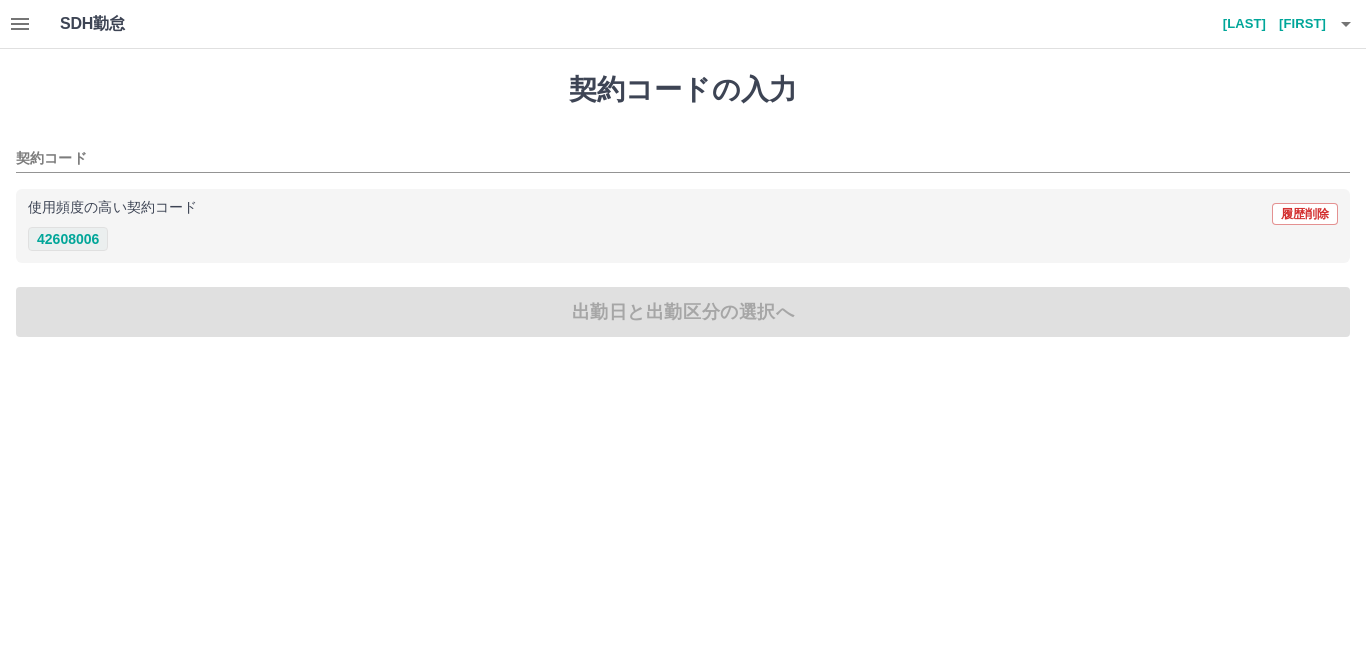 click on "42608006" at bounding box center (68, 239) 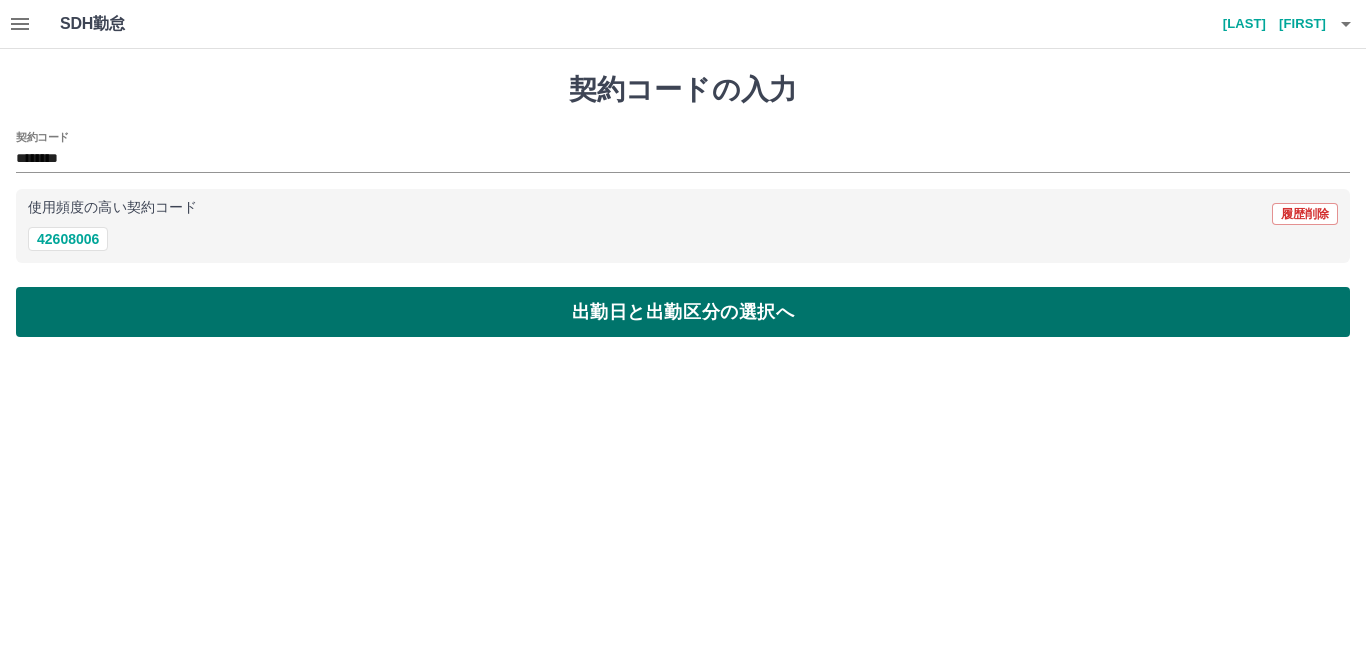 click on "出勤日と出勤区分の選択へ" at bounding box center [683, 312] 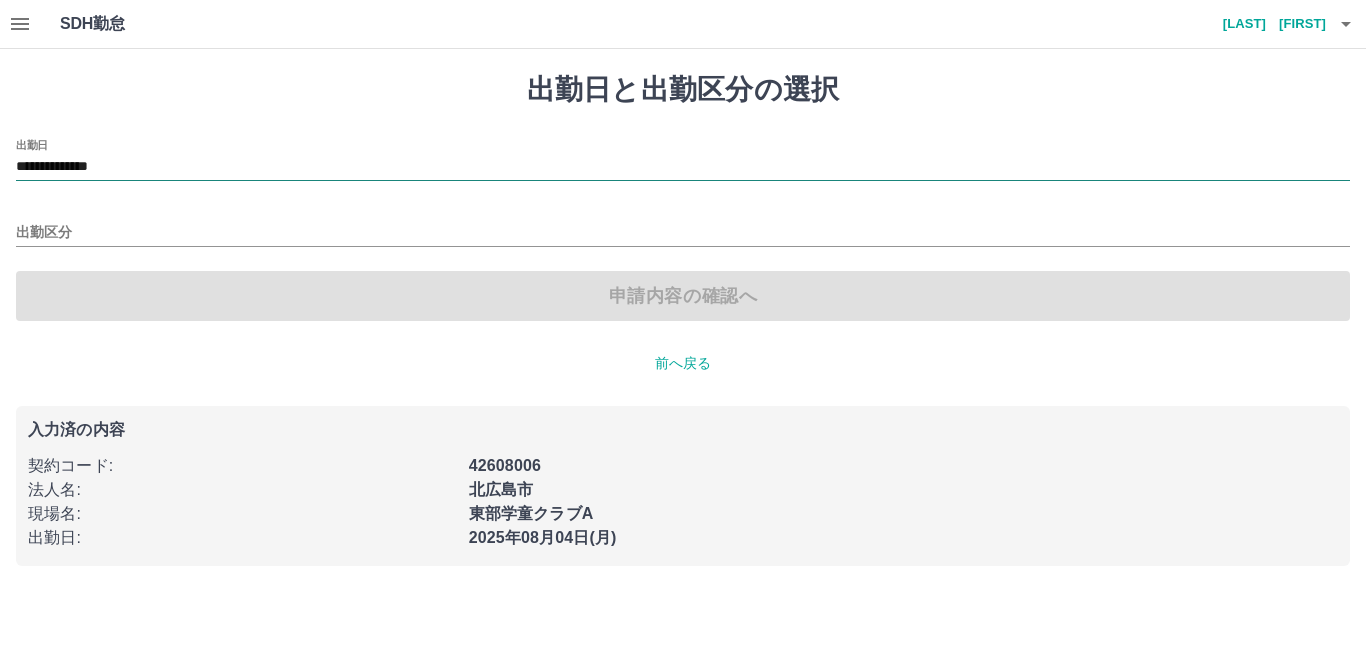 click on "**********" at bounding box center [683, 167] 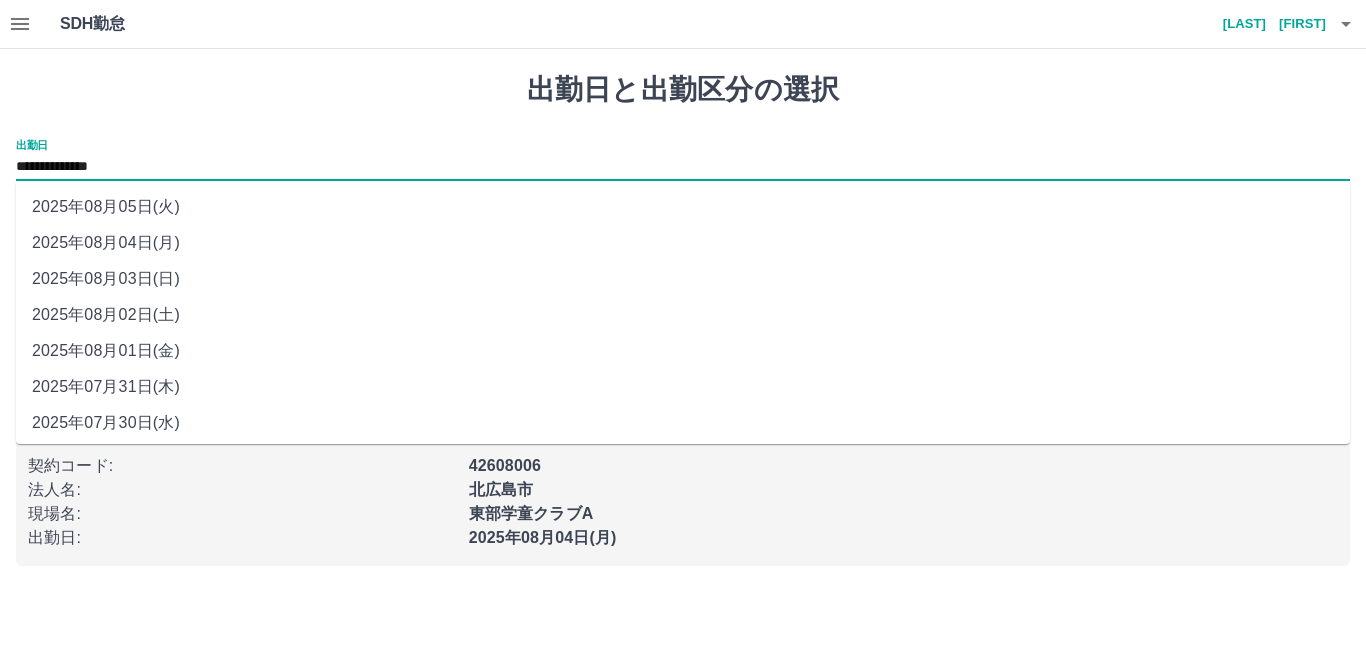 click on "2025年08月02日(土)" at bounding box center (683, 315) 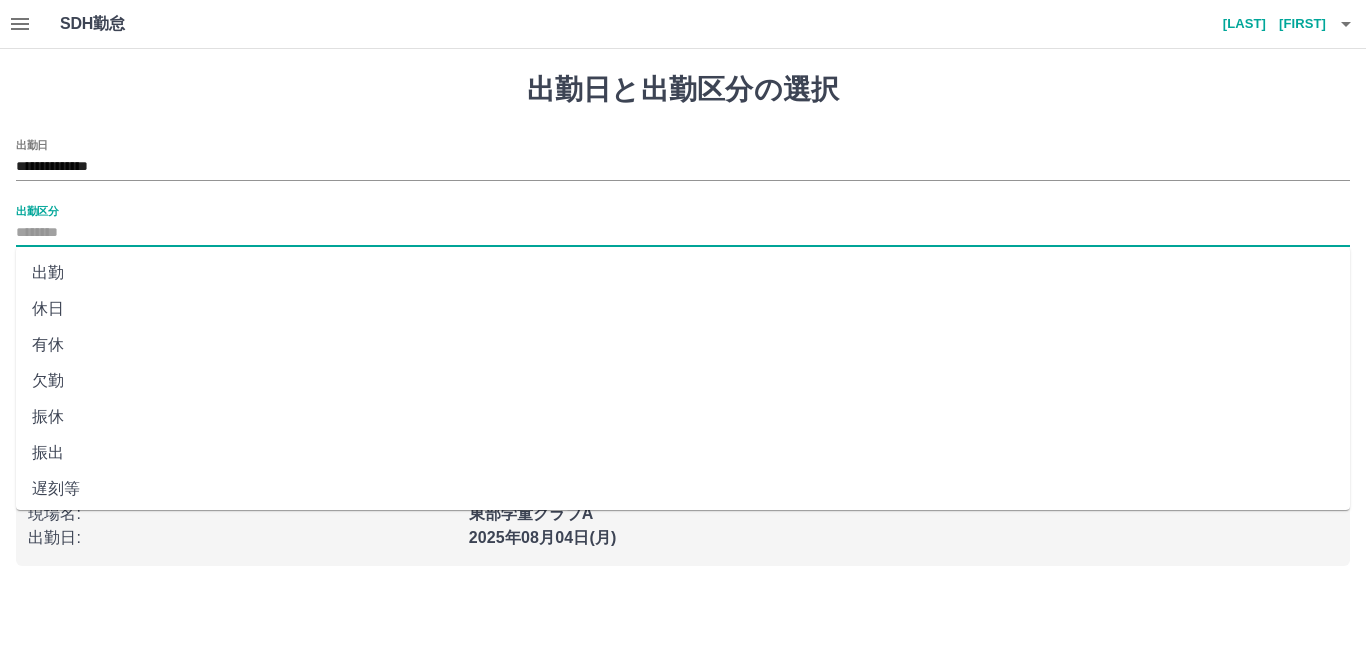 click on "出勤区分" at bounding box center (683, 233) 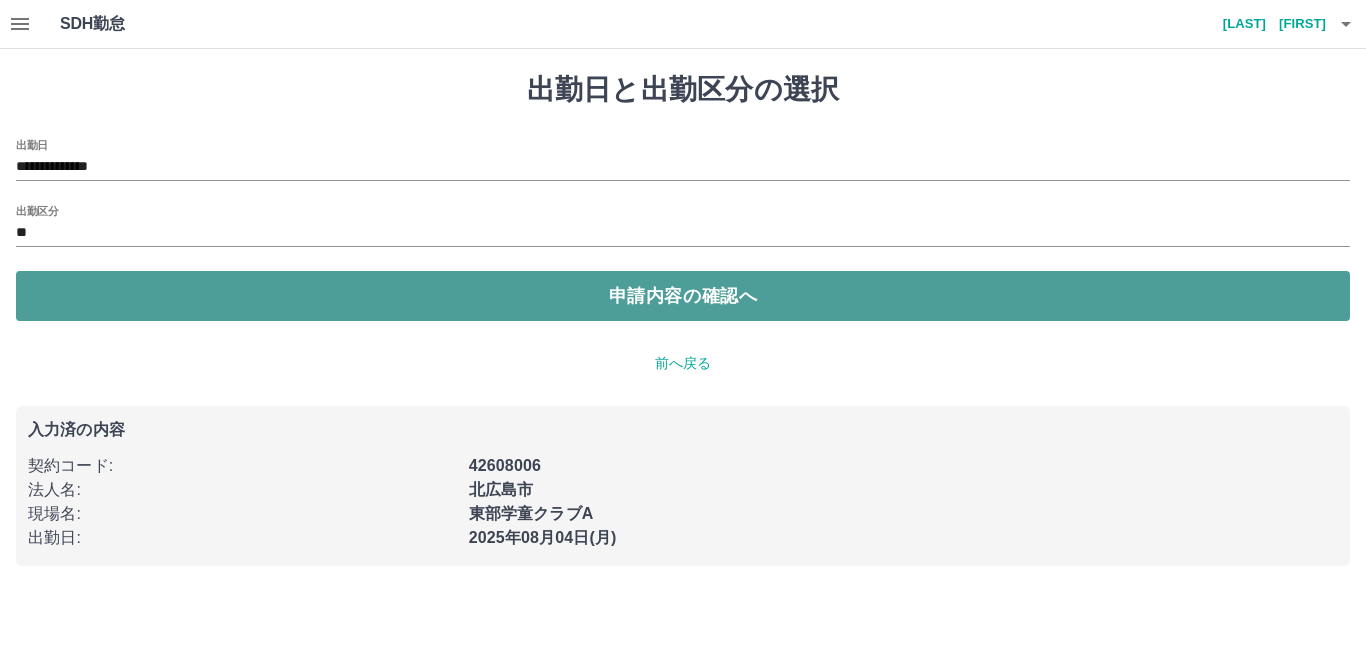 click on "申請内容の確認へ" at bounding box center [683, 296] 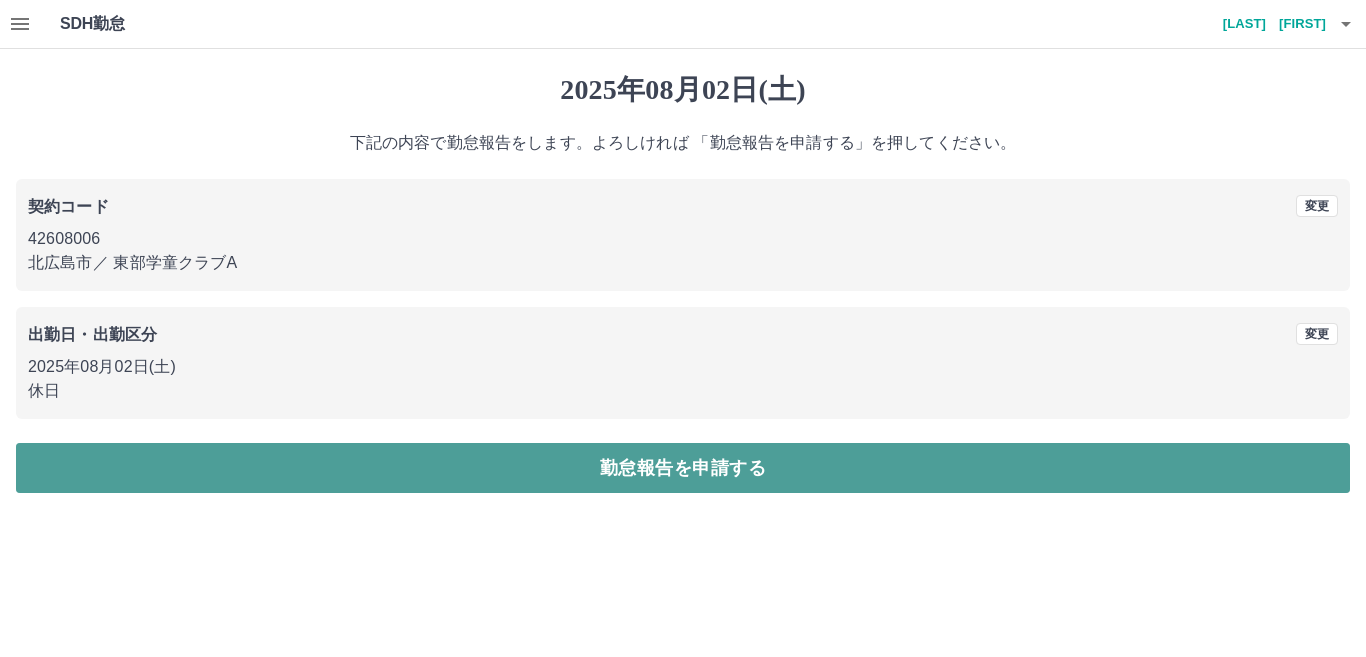 click on "勤怠報告を申請する" at bounding box center (683, 468) 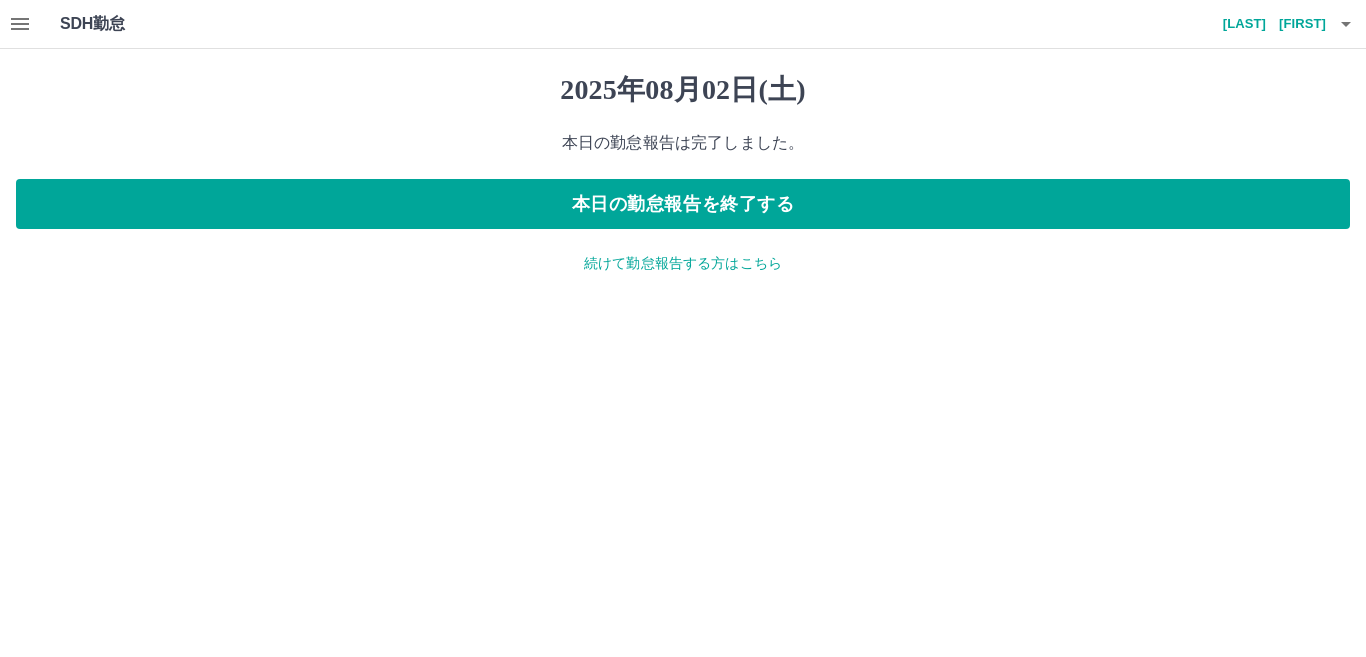 click on "2025年08月02日(土) 本日の勤怠報告は完了しました。 本日の勤怠報告を終了する 続けて勤怠報告する方はこちら" at bounding box center (683, 173) 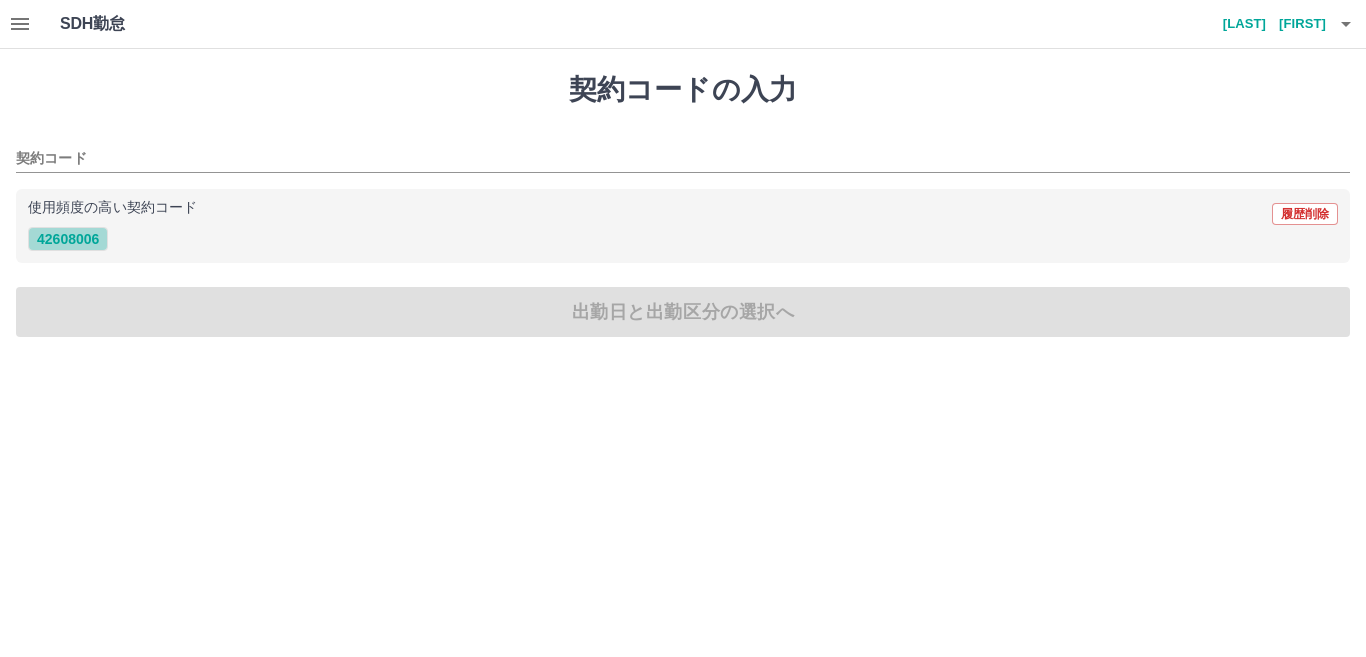 click on "42608006" at bounding box center (68, 239) 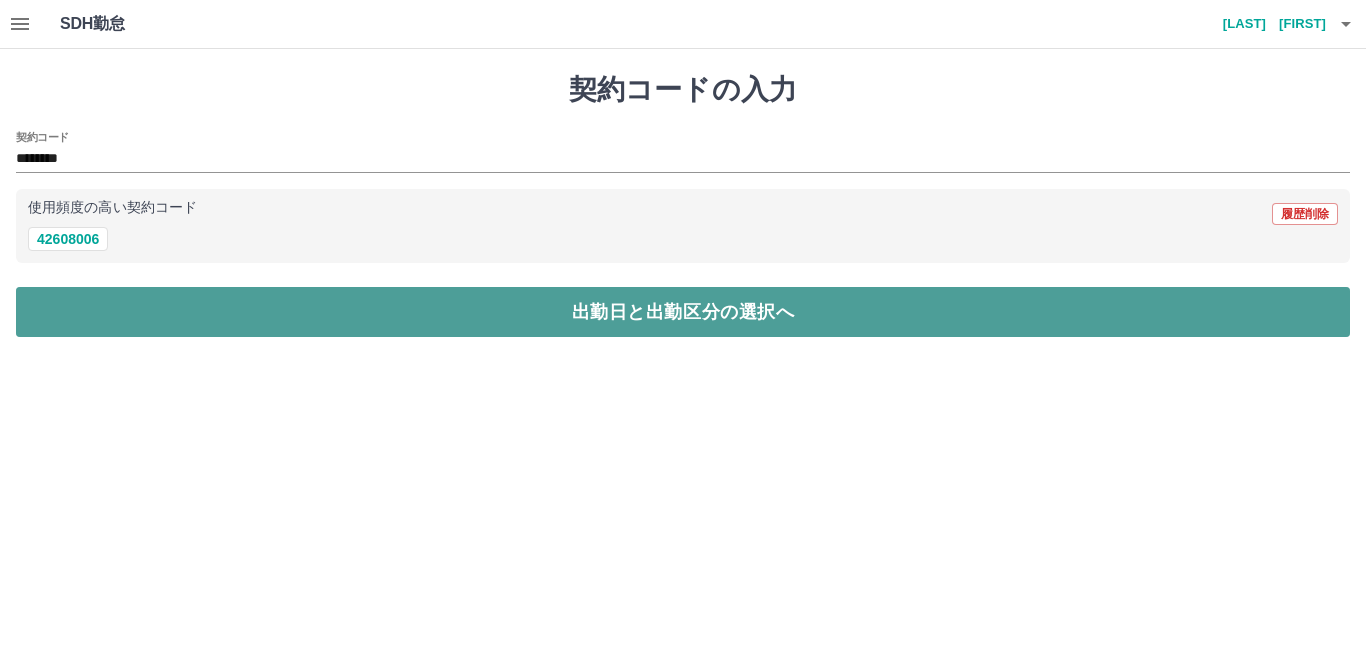 click on "出勤日と出勤区分の選択へ" at bounding box center (683, 312) 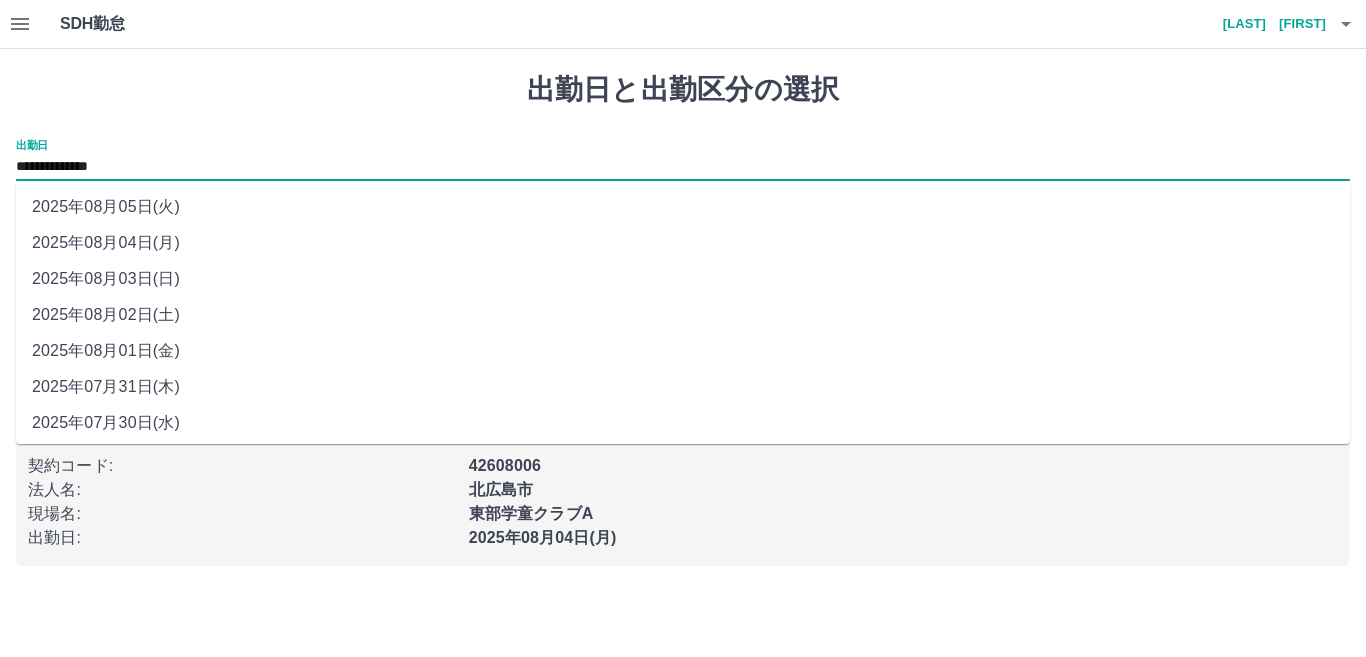 click on "**********" at bounding box center [683, 167] 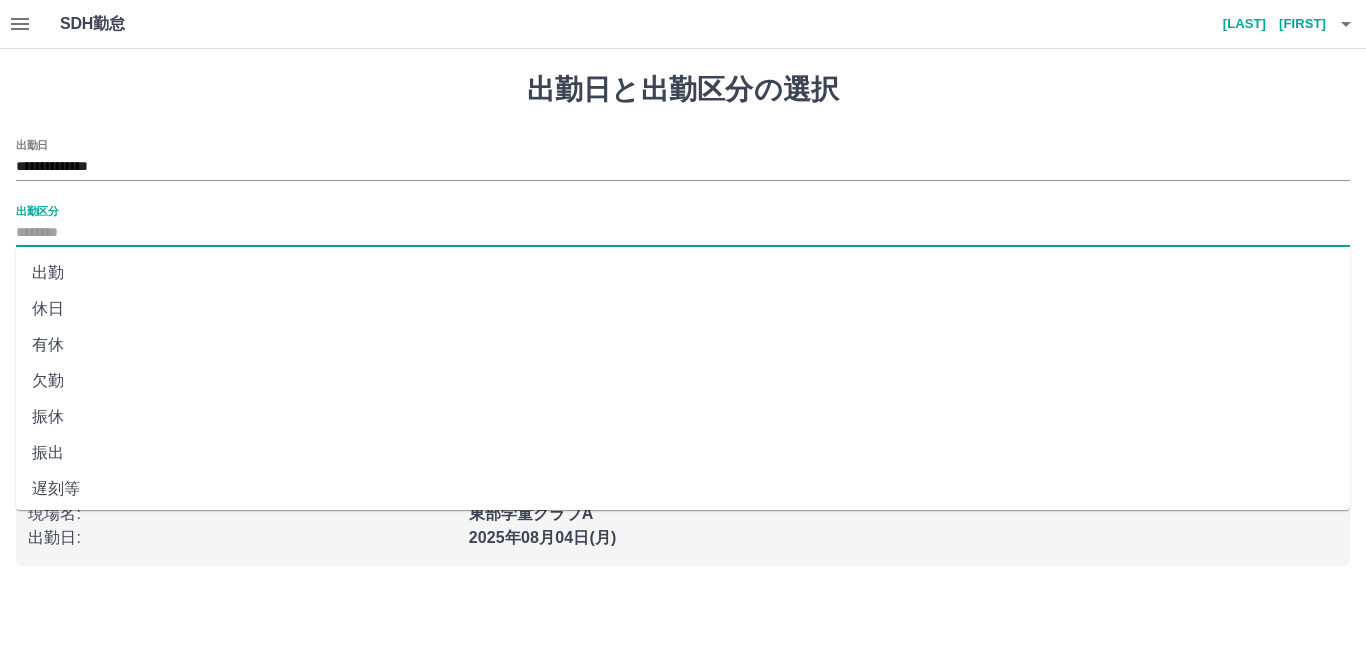 click on "出勤区分" at bounding box center (683, 233) 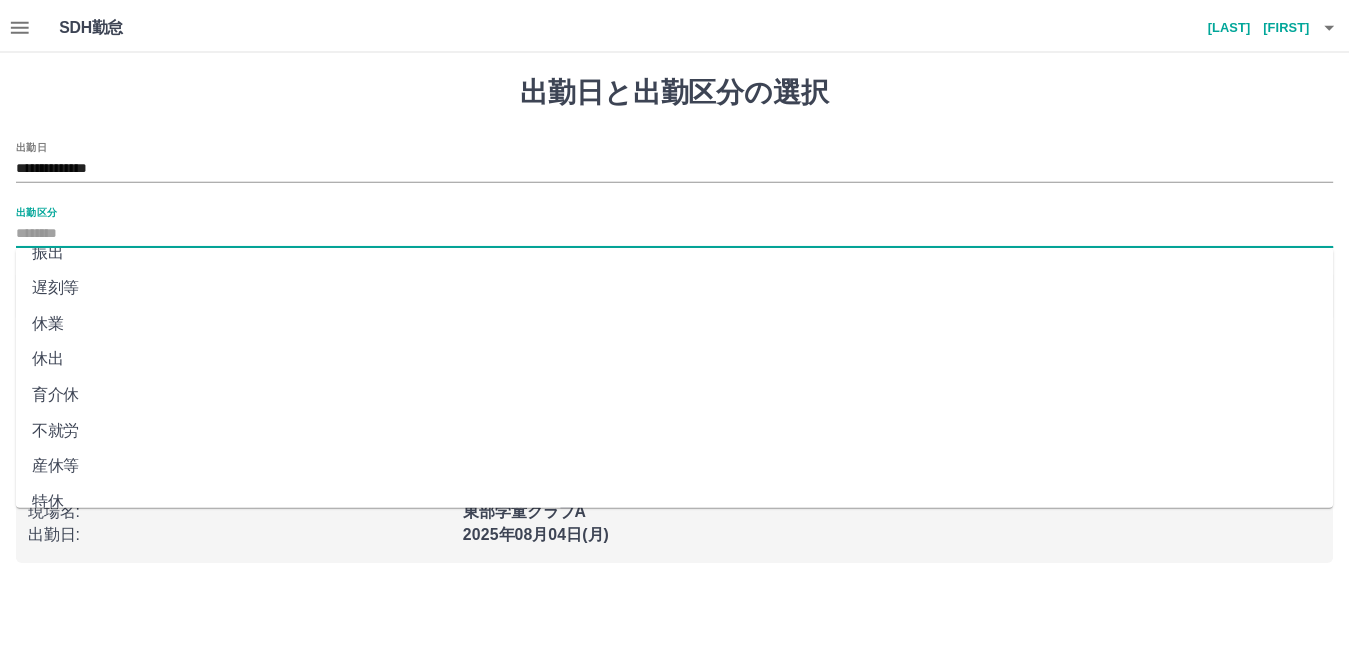 scroll, scrollTop: 401, scrollLeft: 0, axis: vertical 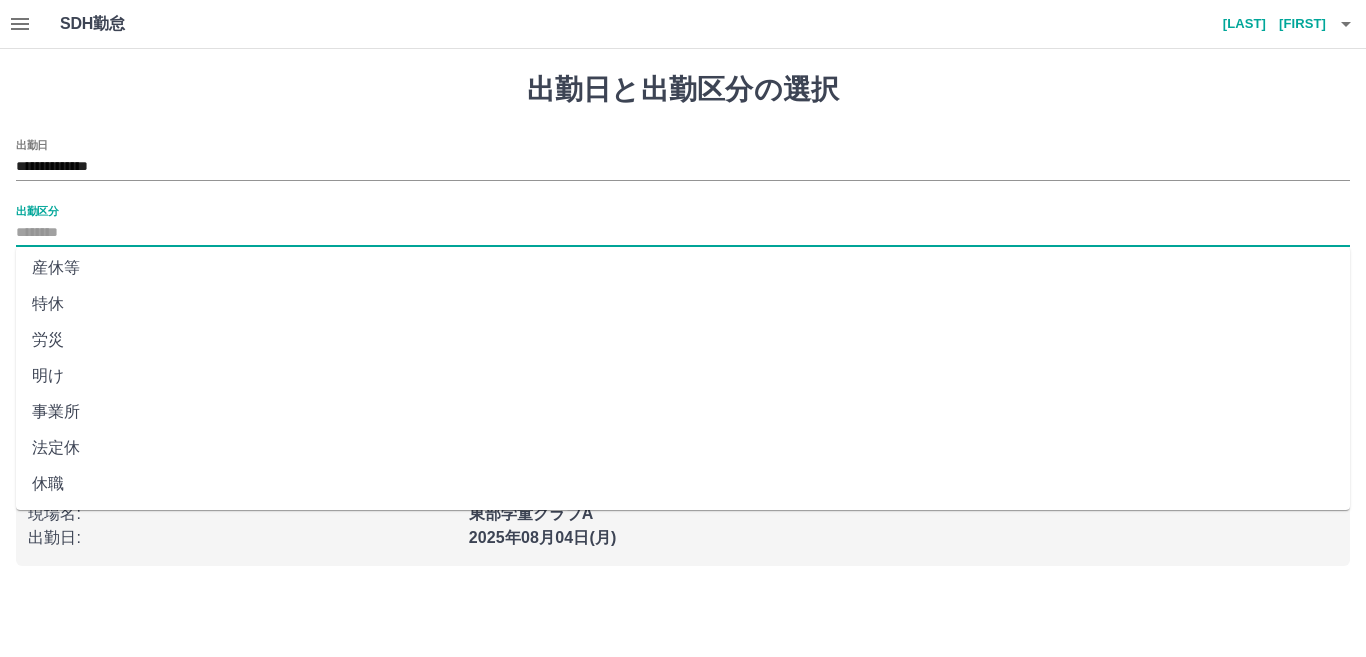 click on "法定休" at bounding box center (683, 448) 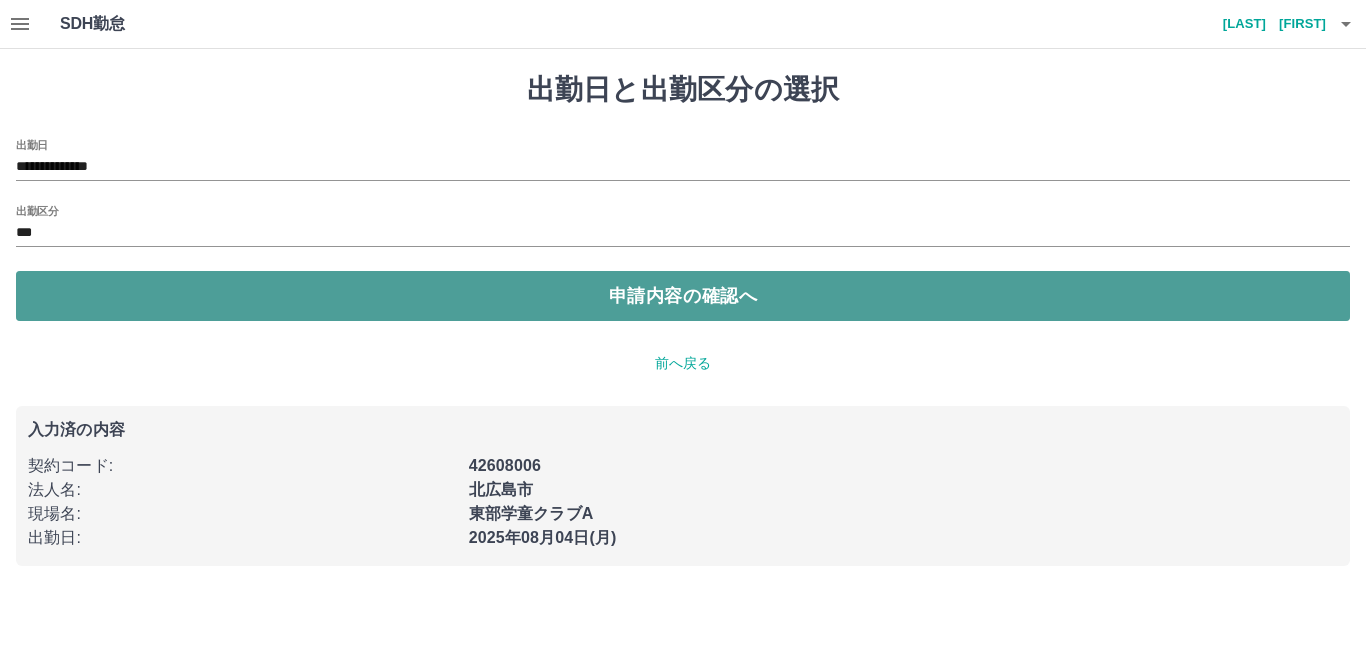 click on "申請内容の確認へ" at bounding box center [683, 296] 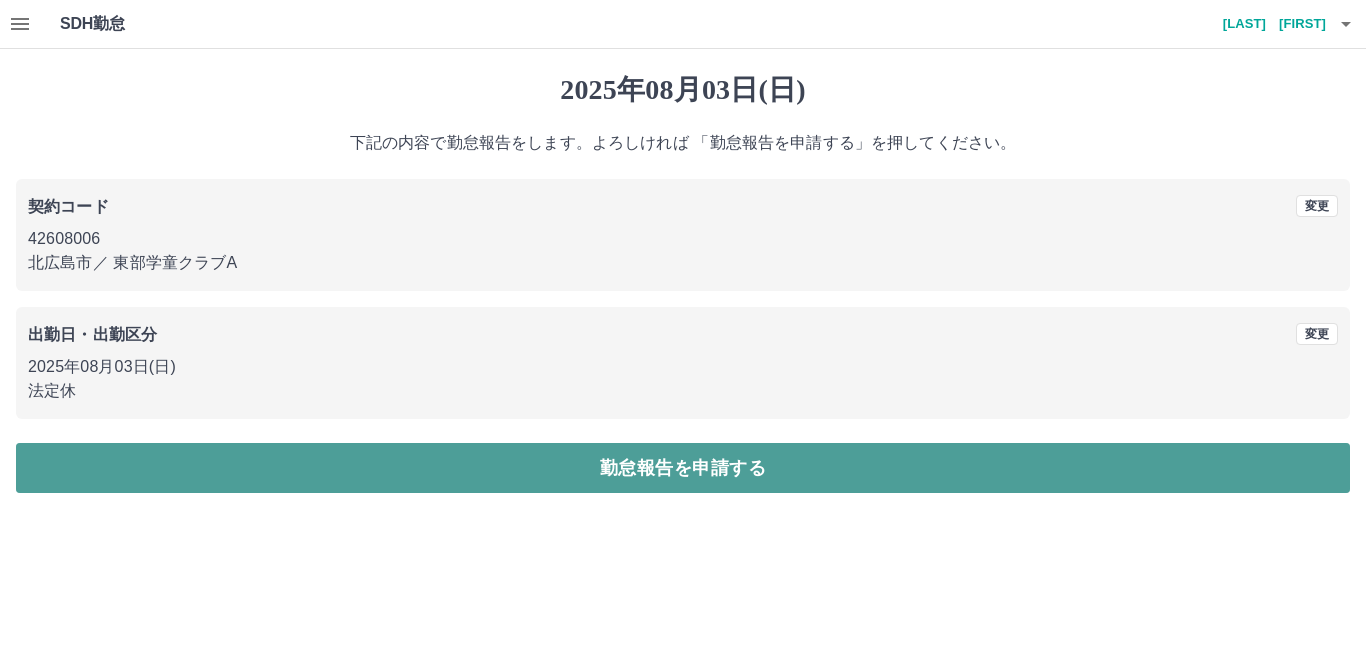 click on "勤怠報告を申請する" at bounding box center [683, 468] 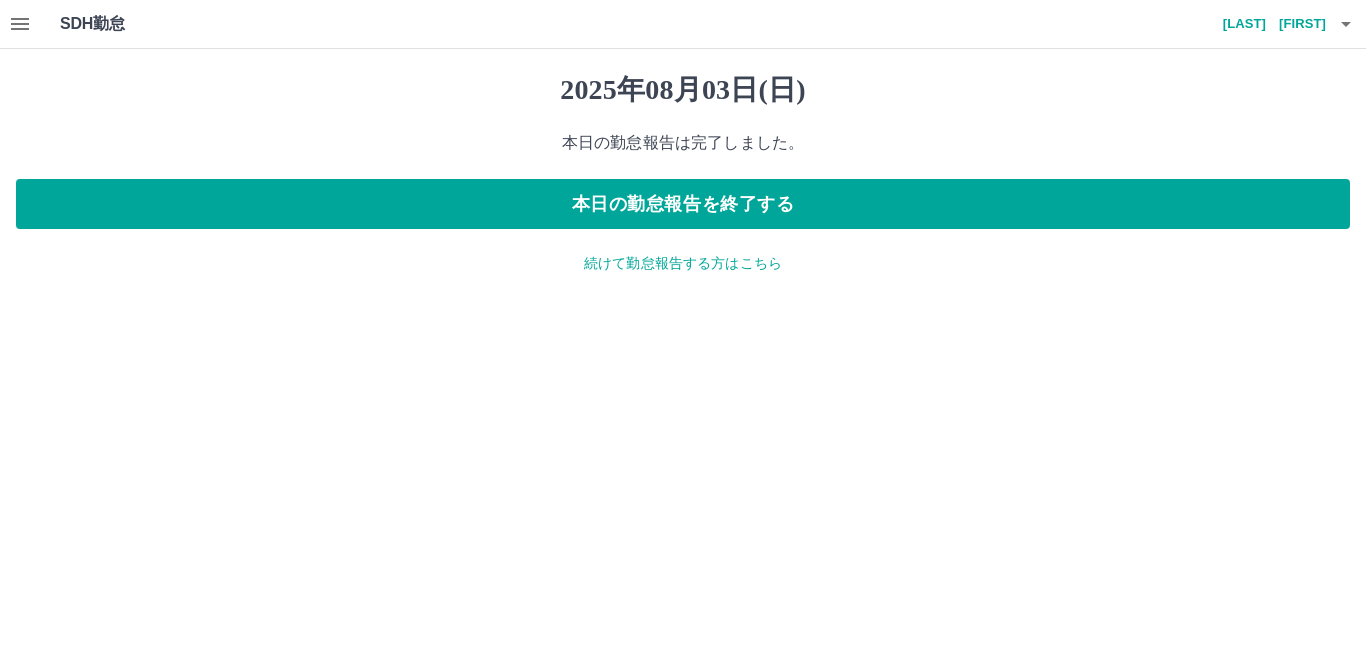 click on "続けて勤怠報告する方はこちら" at bounding box center [683, 263] 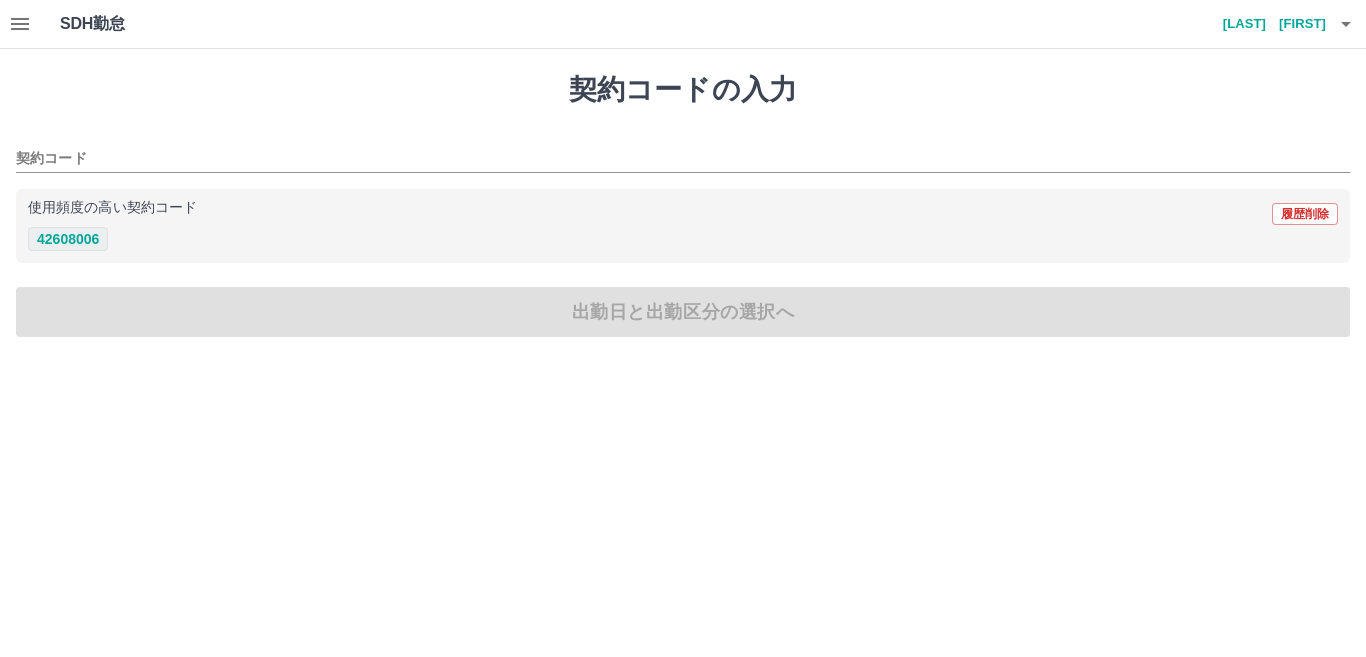 click on "42608006" at bounding box center [68, 239] 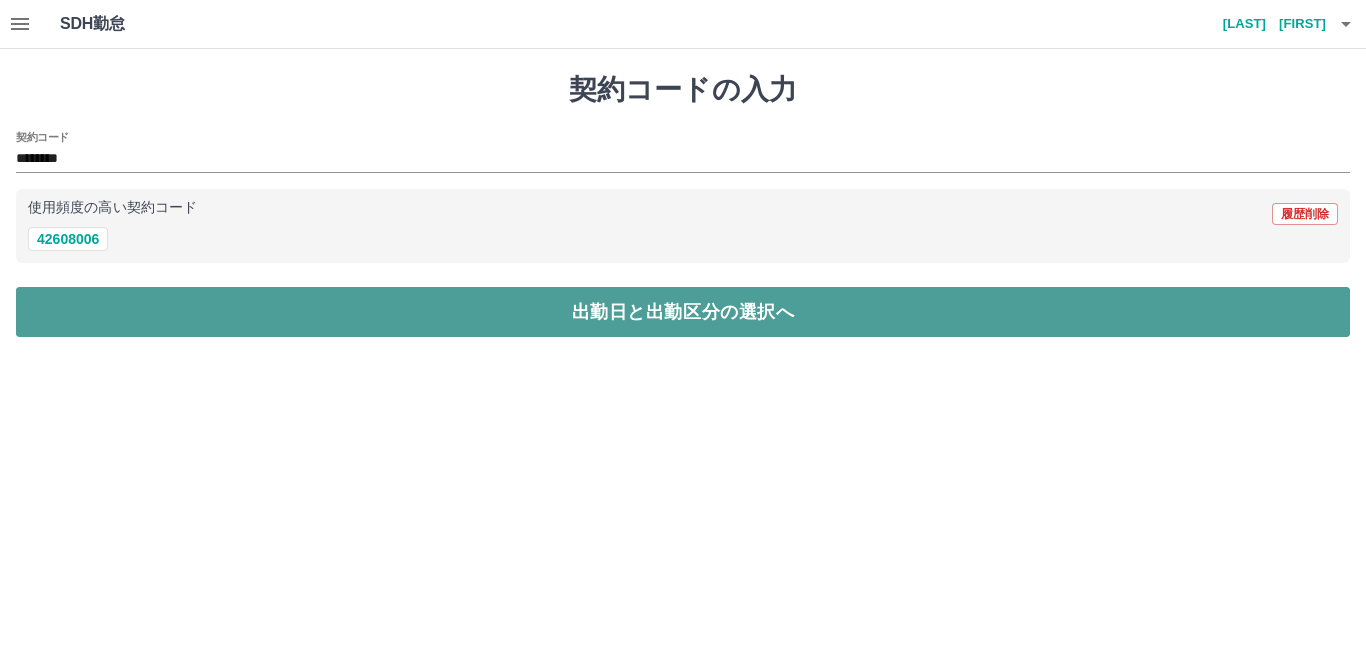 click on "出勤日と出勤区分の選択へ" at bounding box center (683, 312) 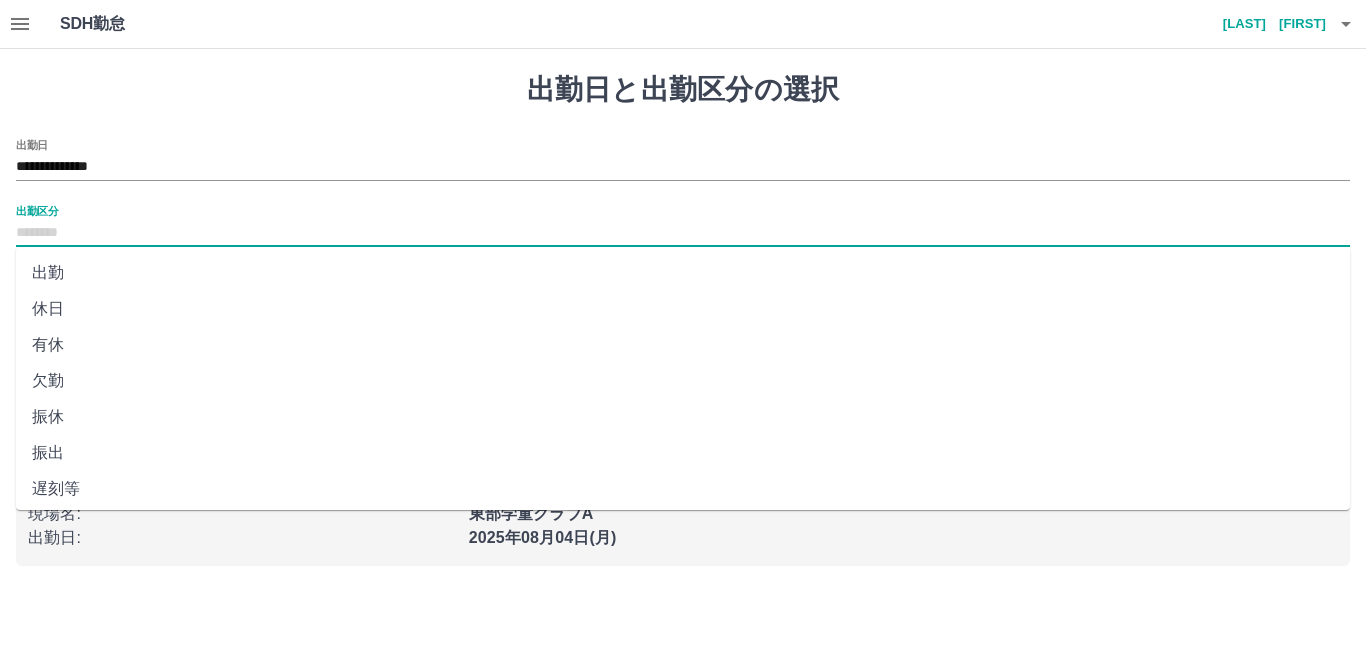 click on "出勤区分" at bounding box center (683, 233) 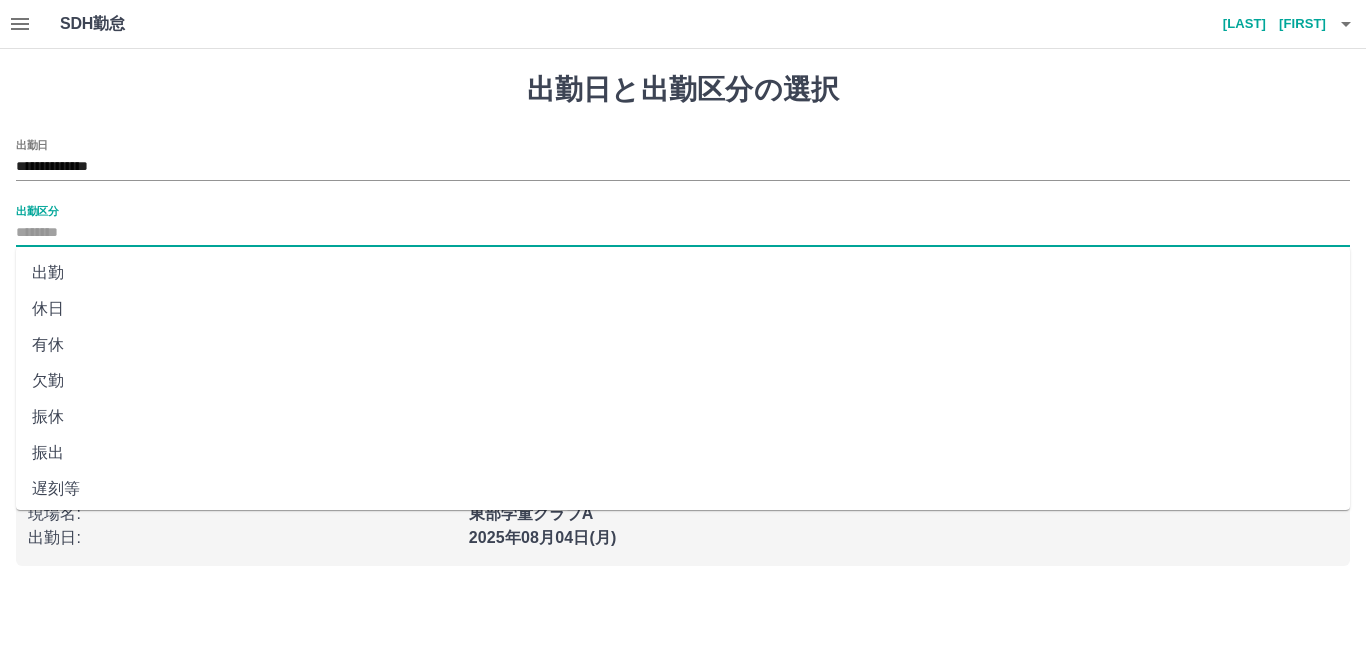 click on "出勤" at bounding box center [683, 273] 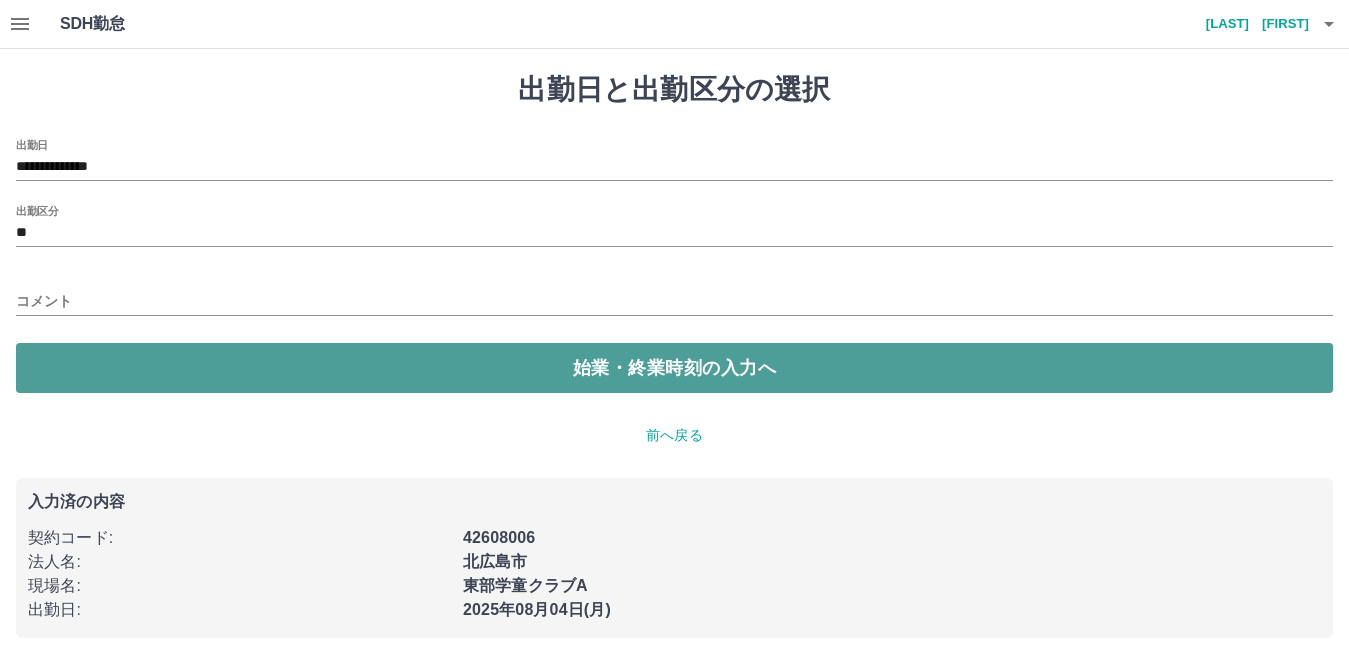 click on "始業・終業時刻の入力へ" at bounding box center (674, 368) 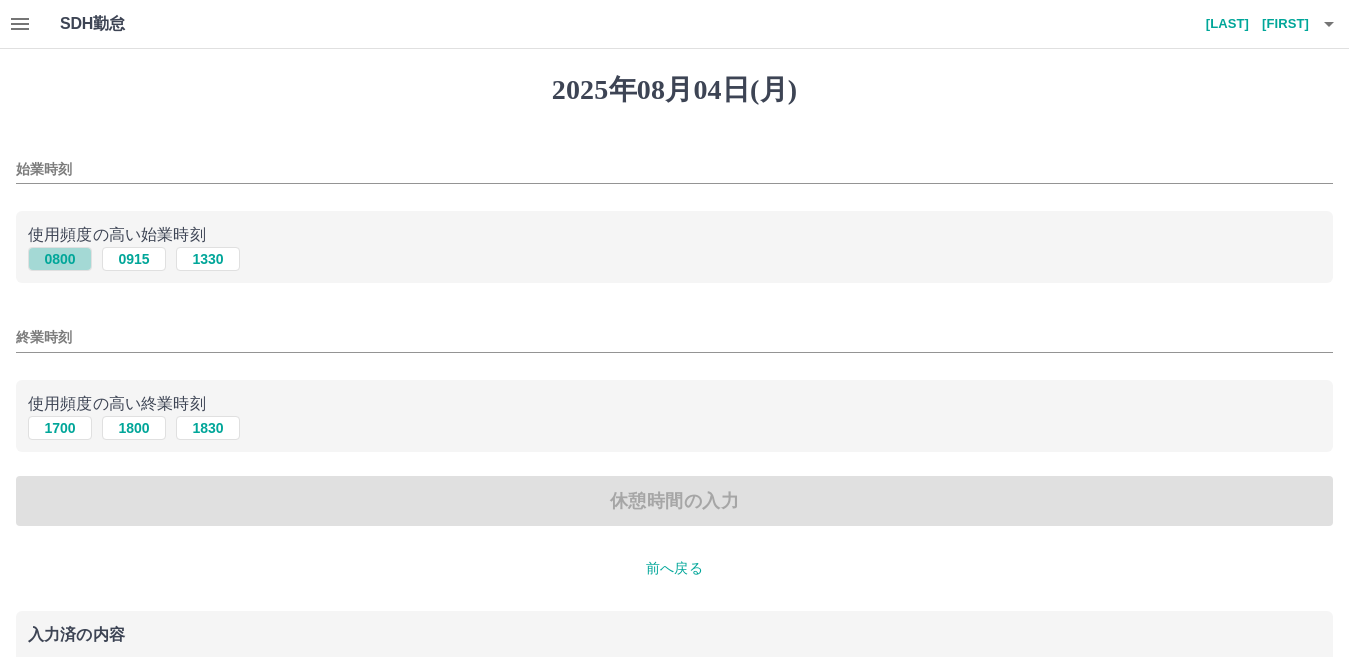 click on "0800" at bounding box center [60, 259] 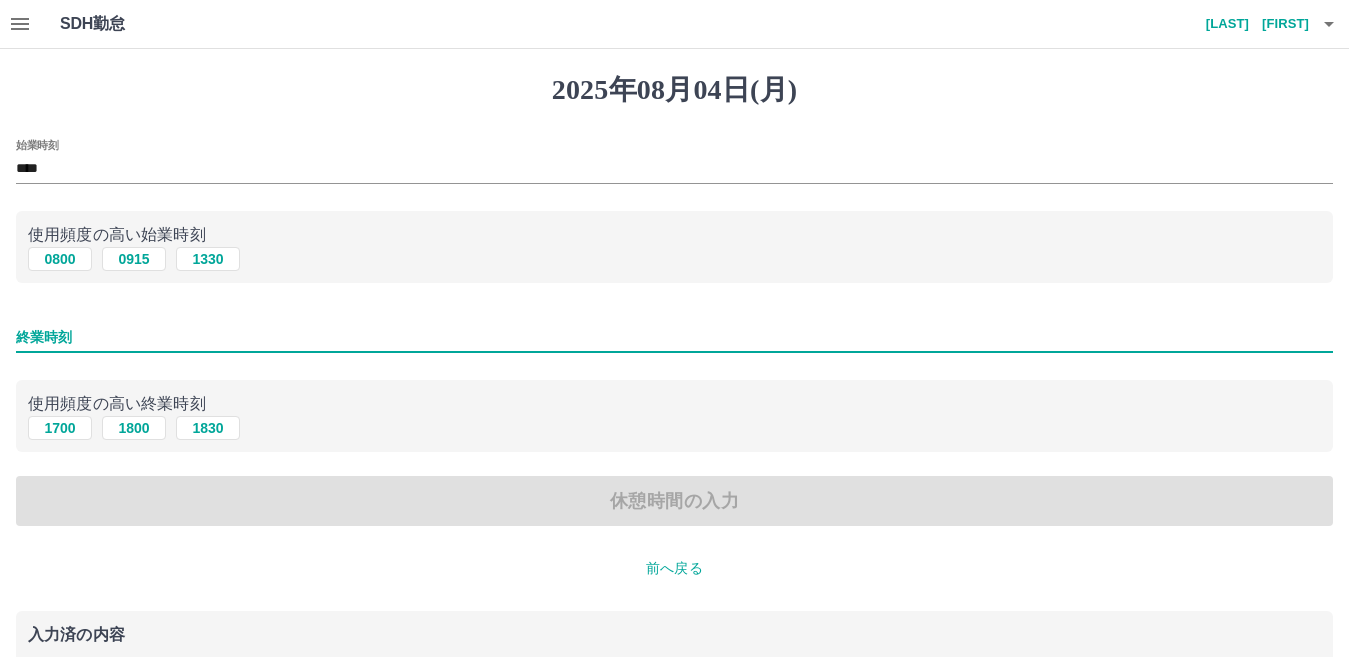click on "終業時刻" at bounding box center [674, 337] 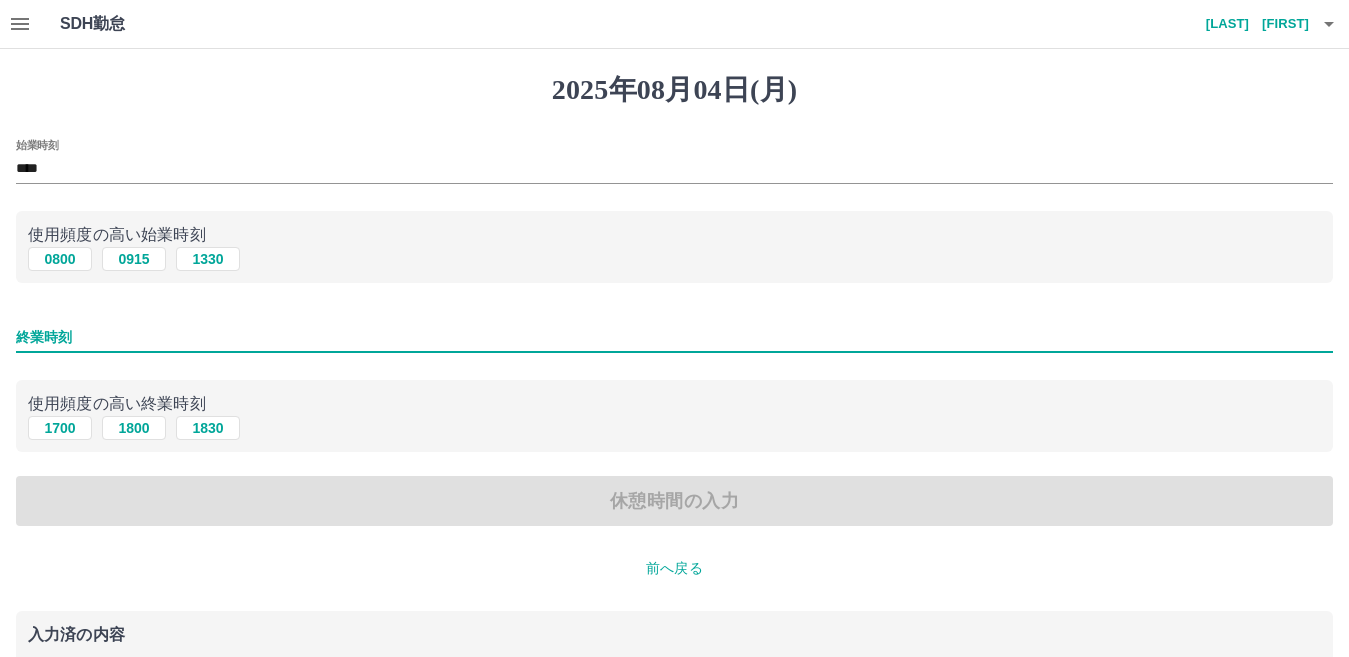 type on "****" 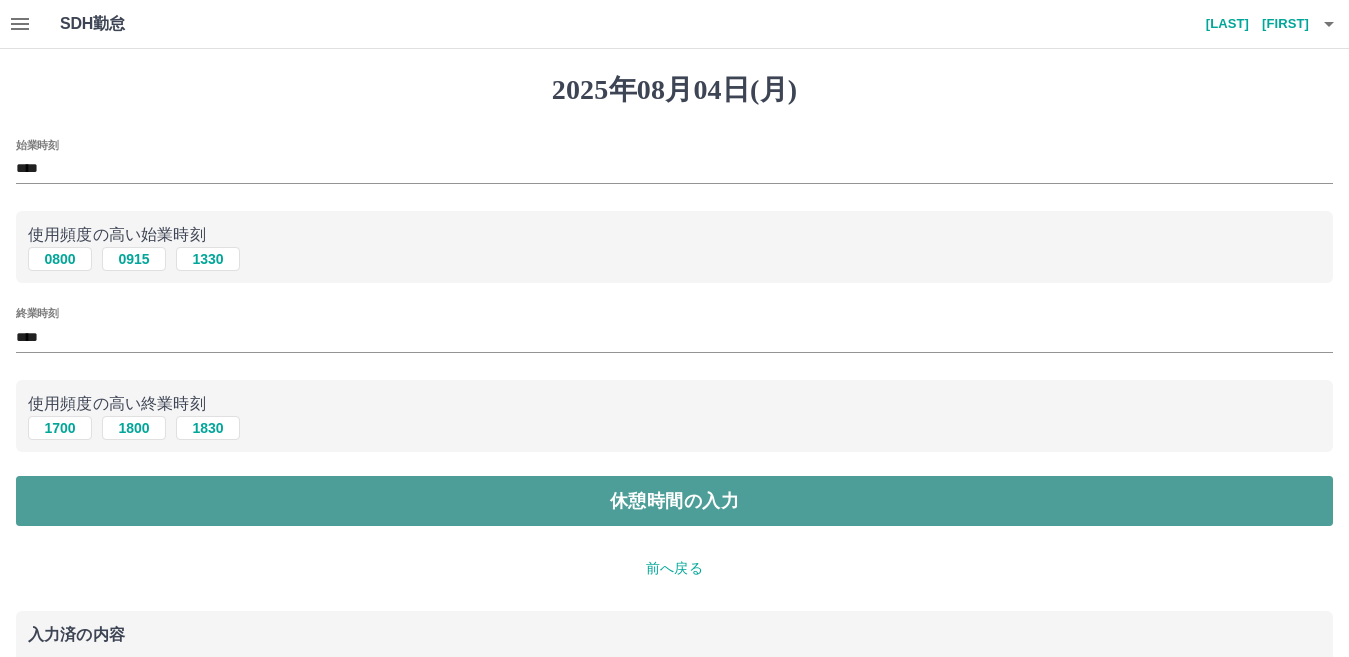 click on "休憩時間の入力" at bounding box center [674, 501] 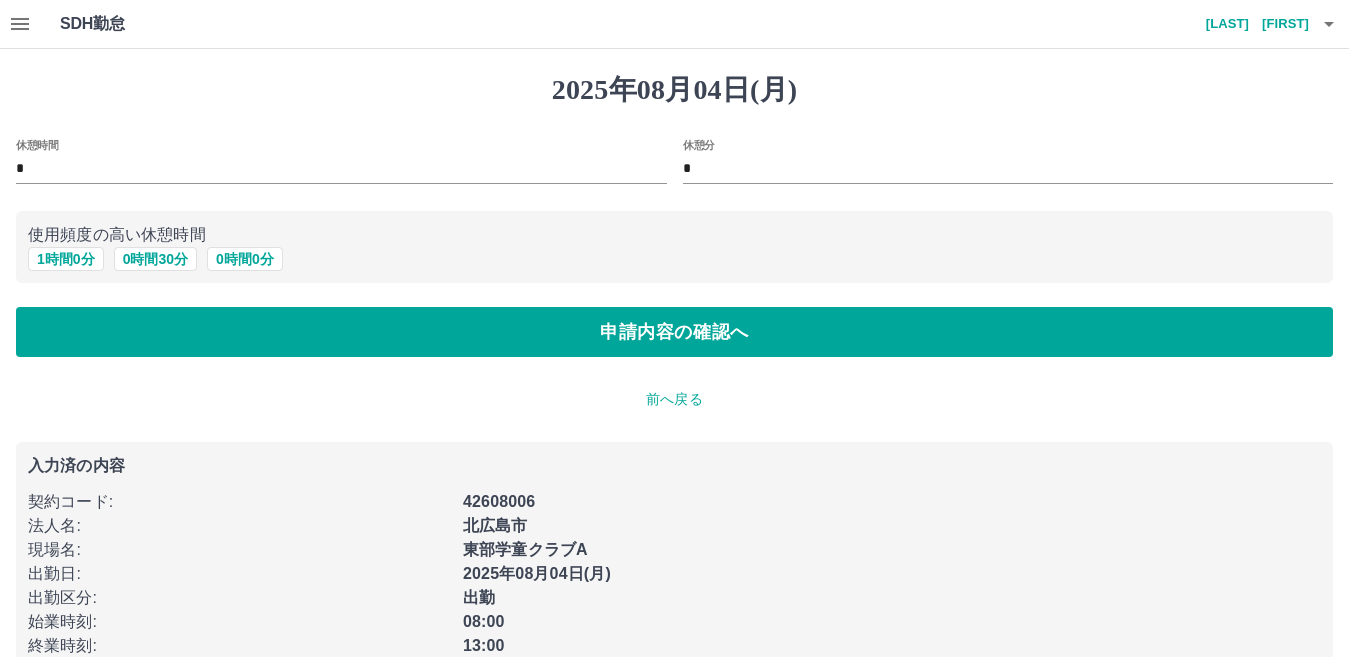 click on "2025年08月04日(月) 休憩時間 * 休憩分 * 使用頻度の高い休憩時間 1 時間 0 分 0 時間 30 分 0 時間 0 分 申請内容の確認へ 前へ戻る 入力済の内容 契約コード : 42608006 法人名 : 北広島市 現場名 : 東部学童クラブA 出勤日 : 2025年08月04日(月) 出勤区分 : 出勤 始業時刻 : 08:00 終業時刻 : 13:00" at bounding box center [674, 373] 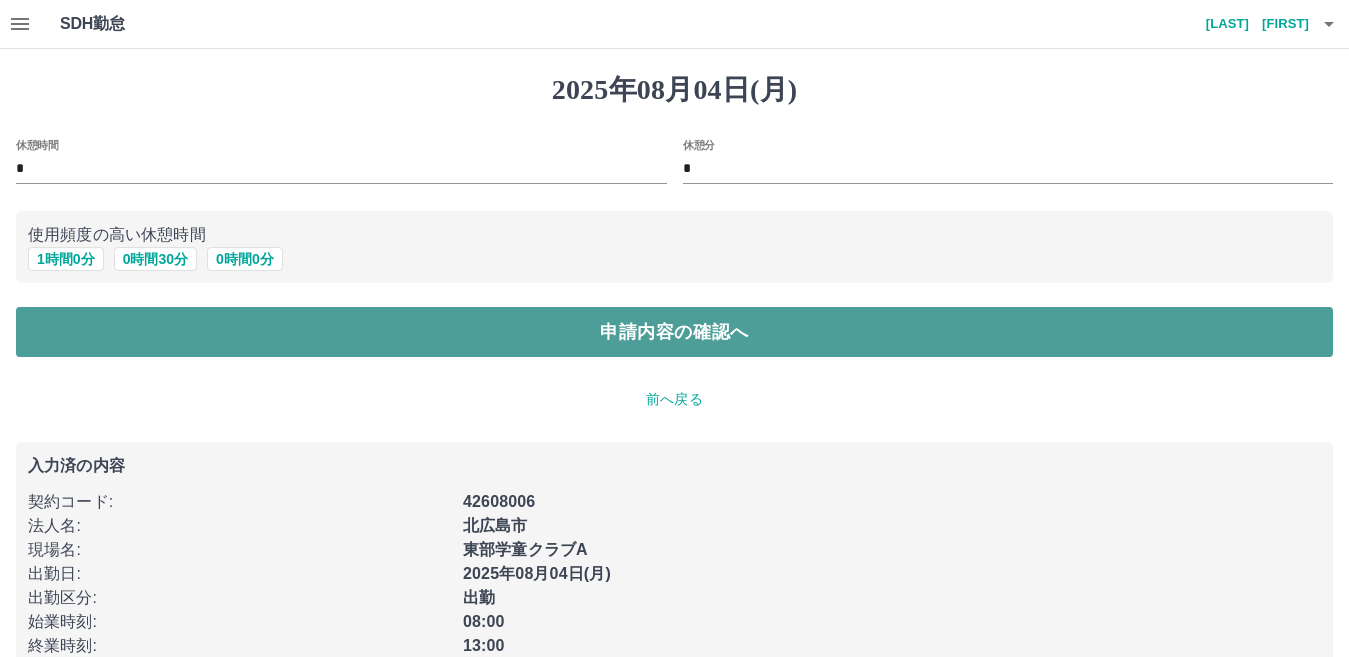 click on "申請内容の確認へ" at bounding box center [674, 332] 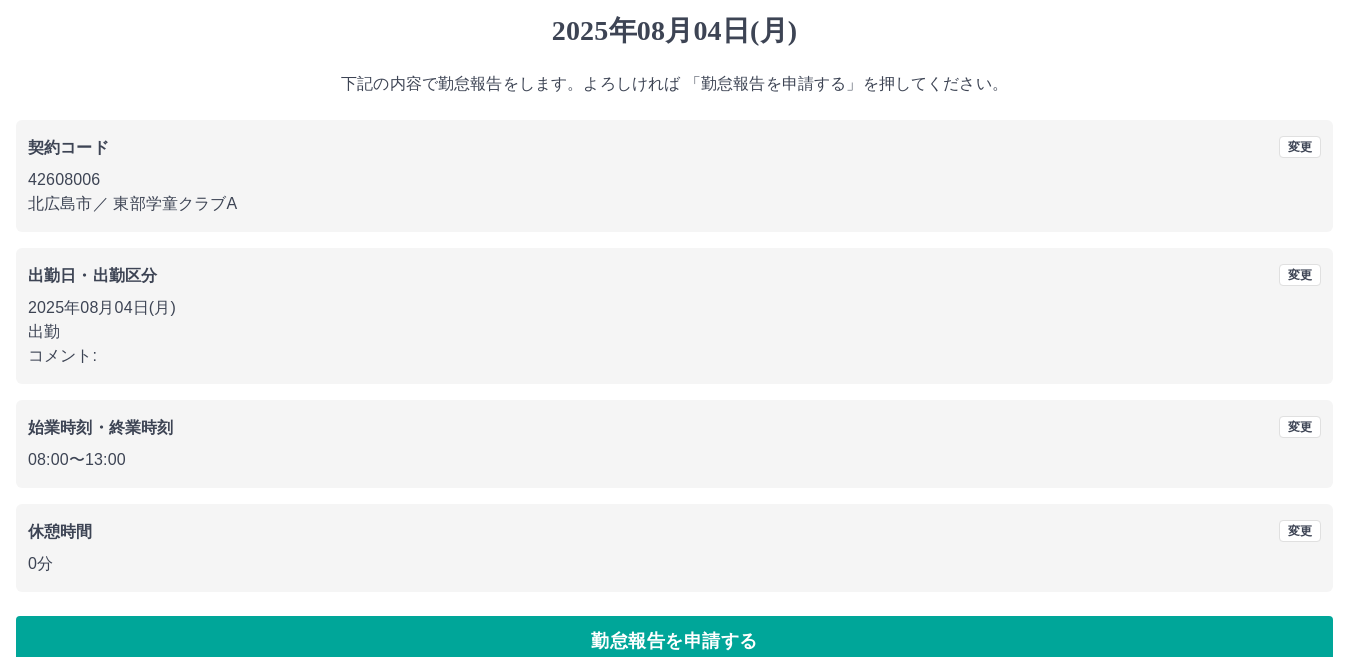scroll, scrollTop: 92, scrollLeft: 0, axis: vertical 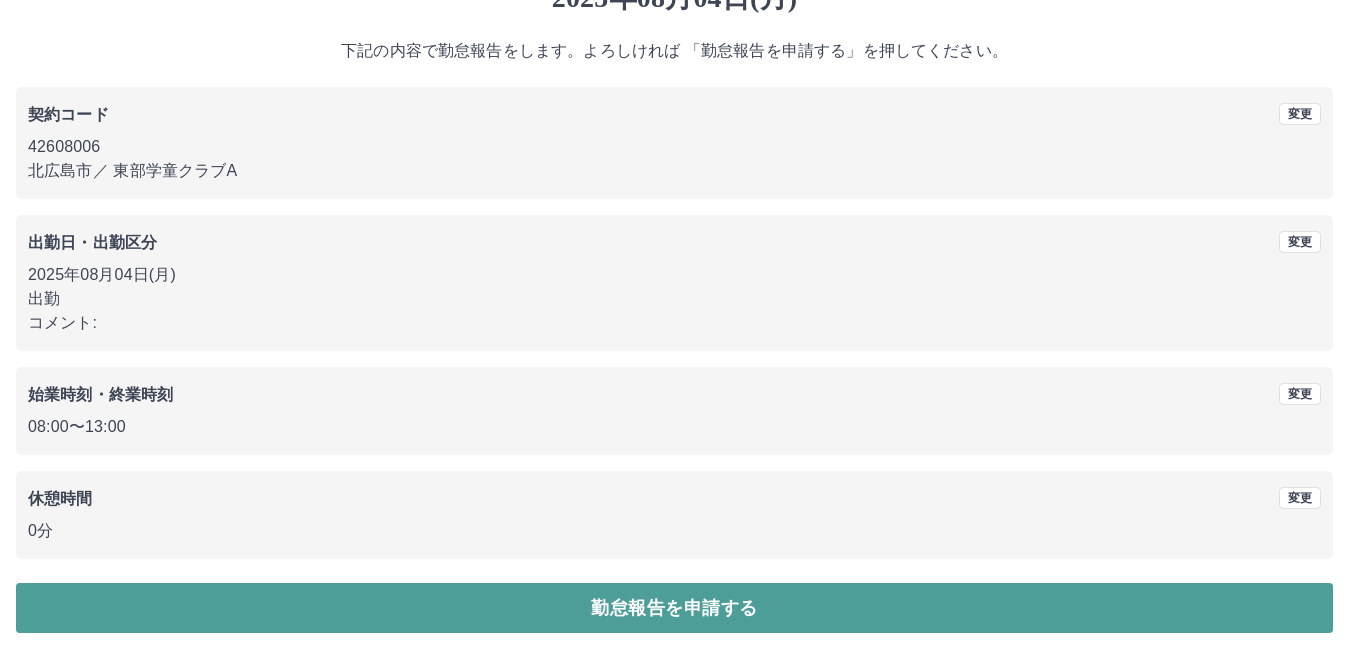 click on "勤怠報告を申請する" at bounding box center (674, 608) 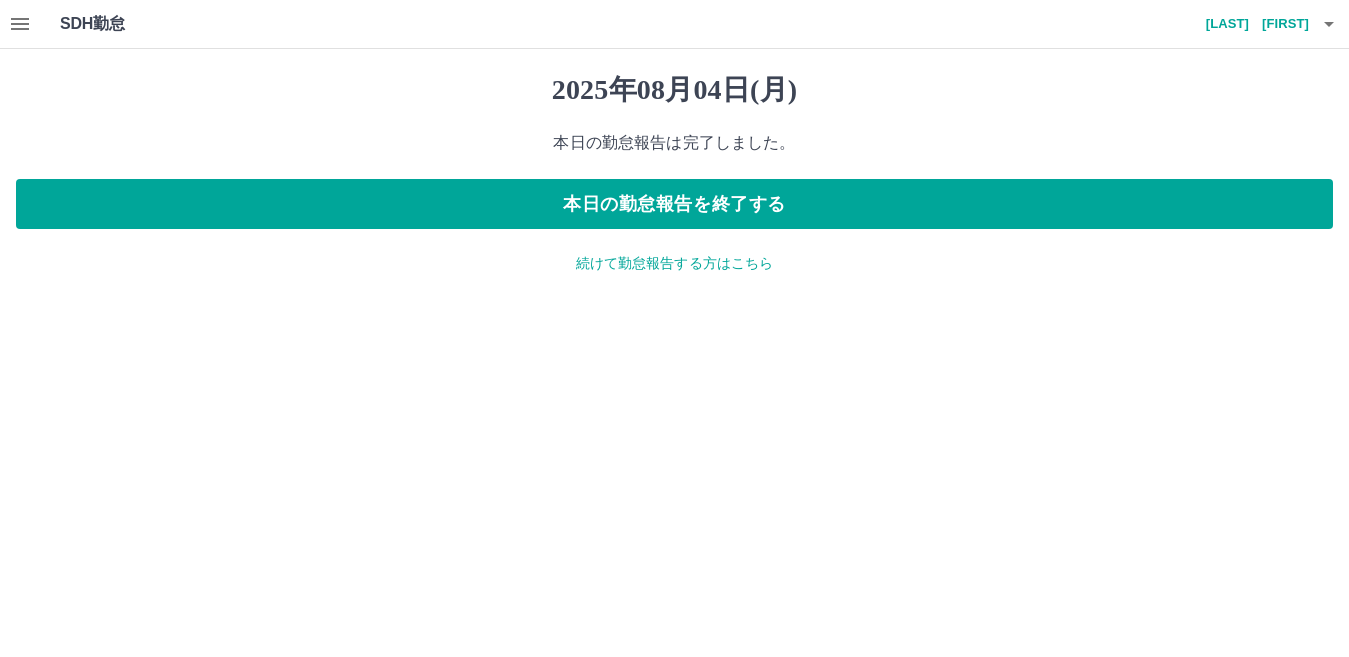 scroll, scrollTop: 0, scrollLeft: 0, axis: both 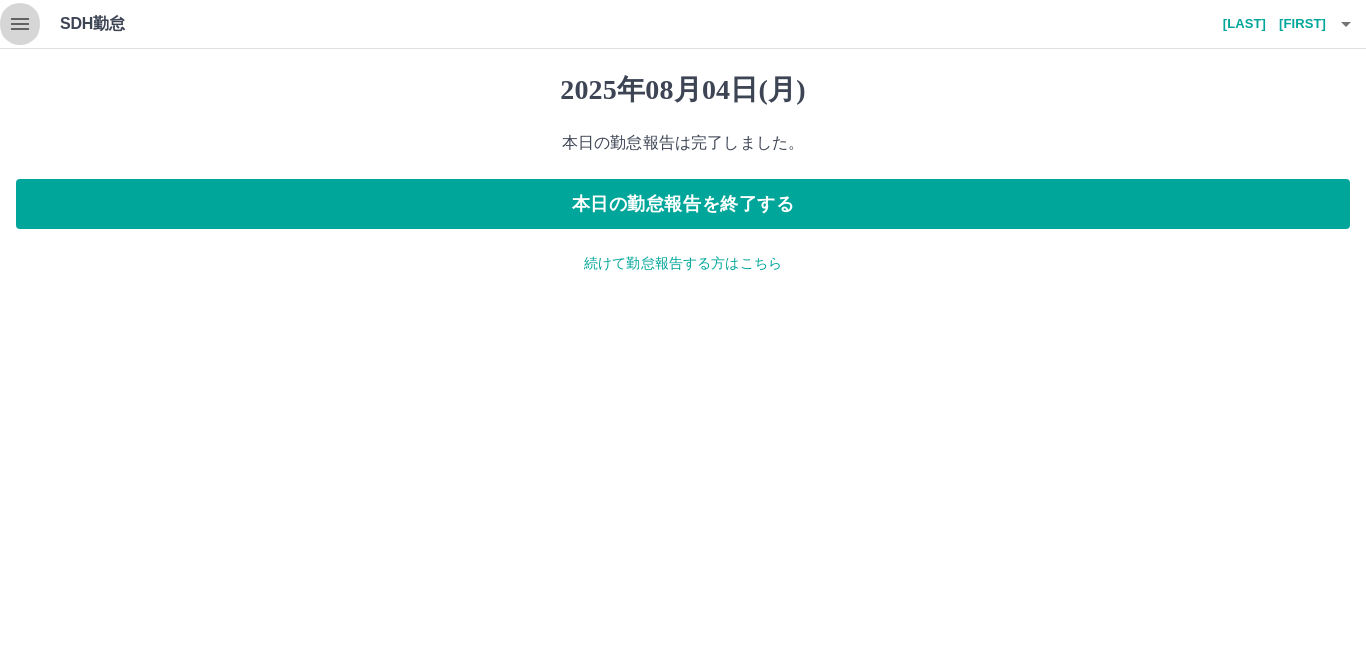 drag, startPoint x: 5, startPoint y: 25, endPoint x: 16, endPoint y: 28, distance: 11.401754 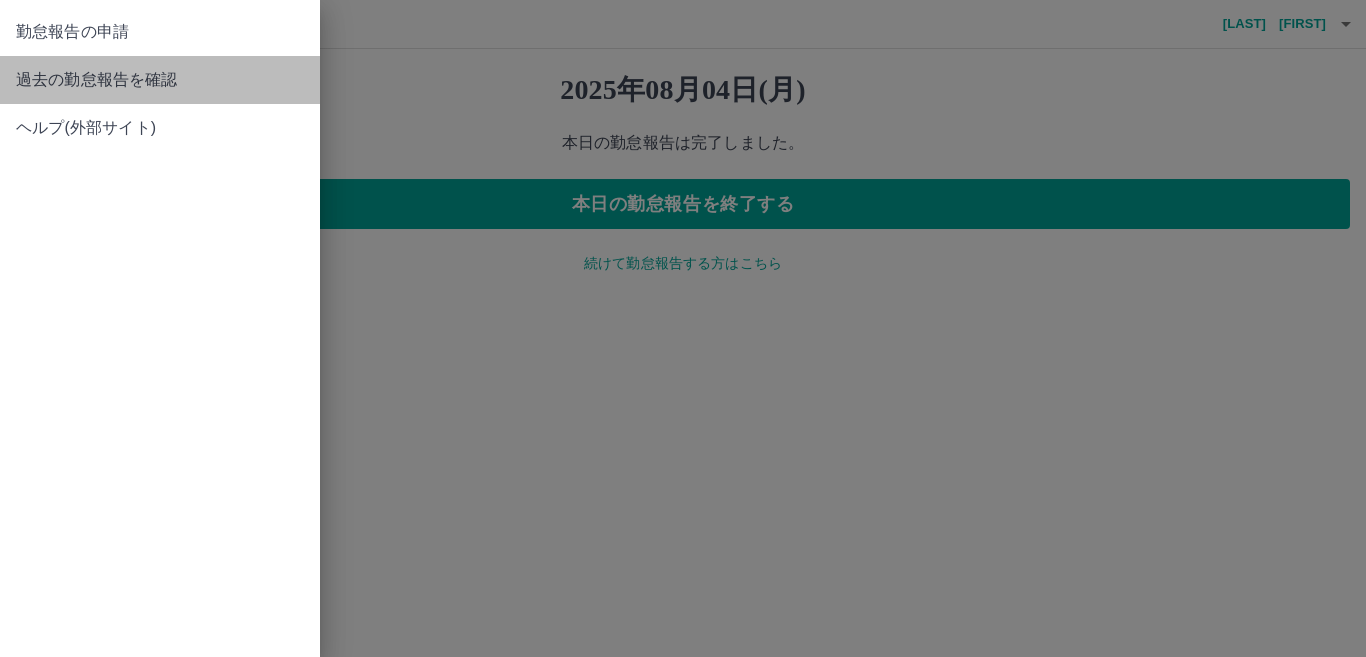 click on "過去の勤怠報告を確認" at bounding box center (160, 80) 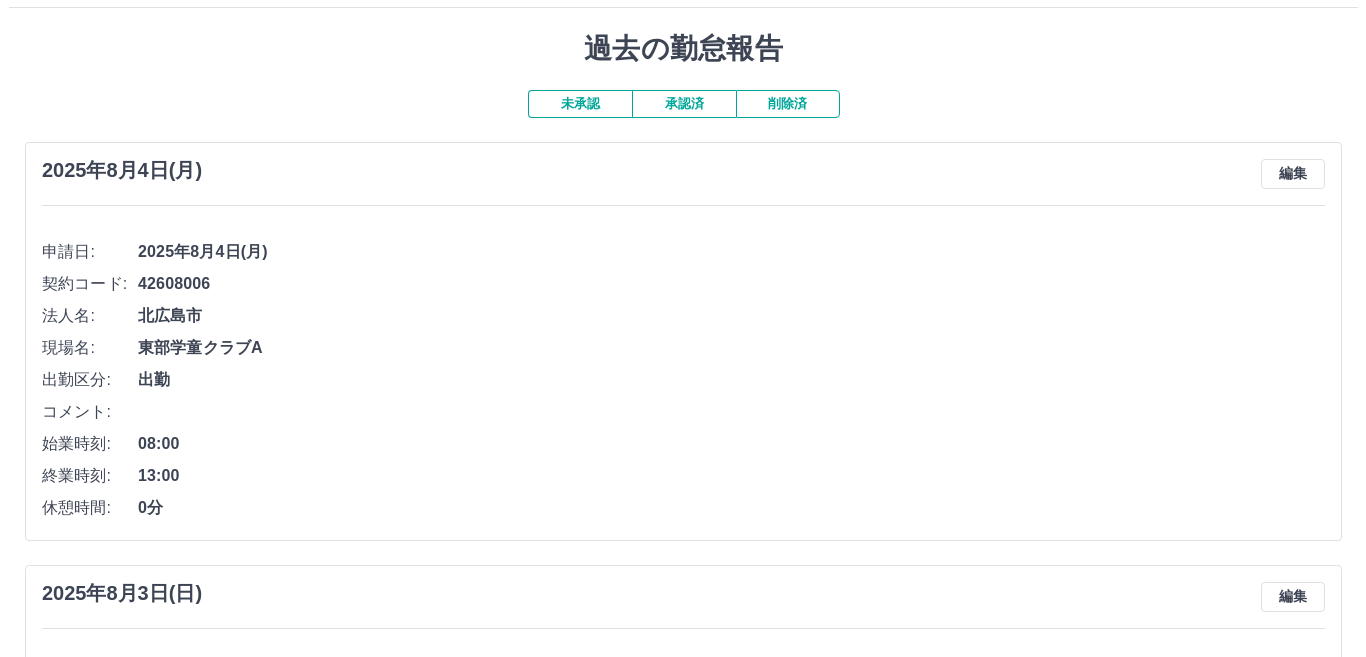 scroll, scrollTop: 0, scrollLeft: 0, axis: both 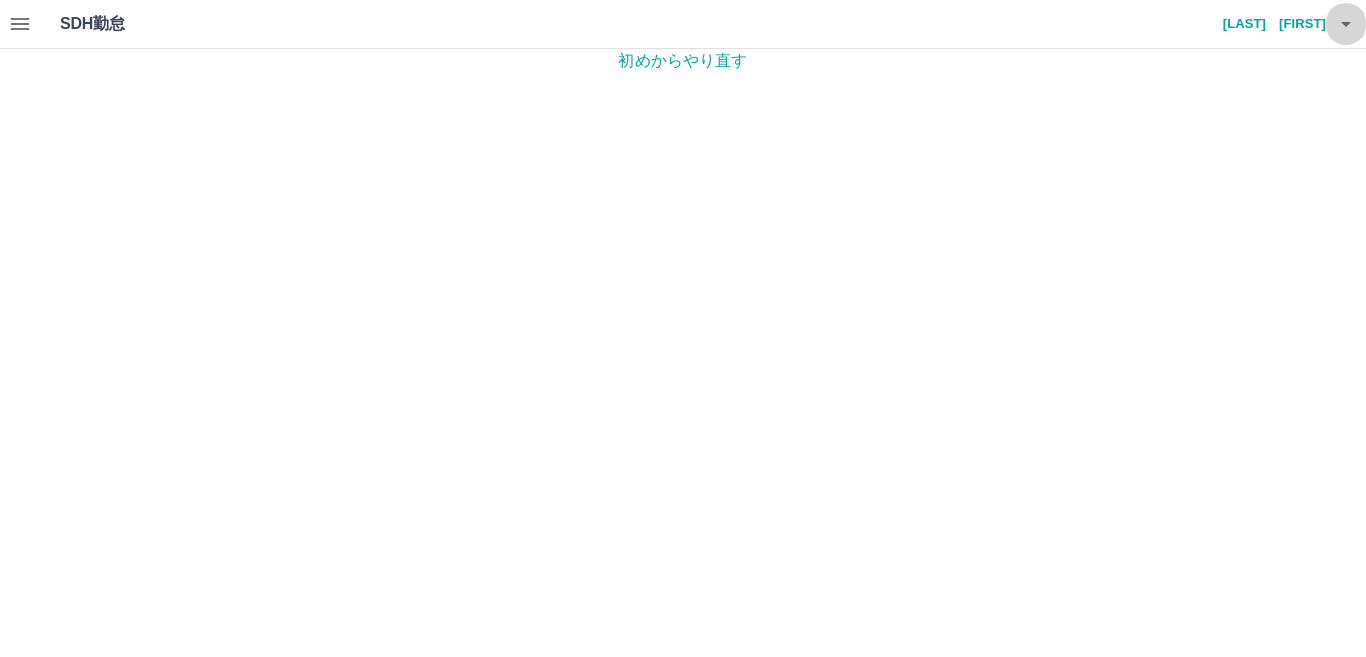 click 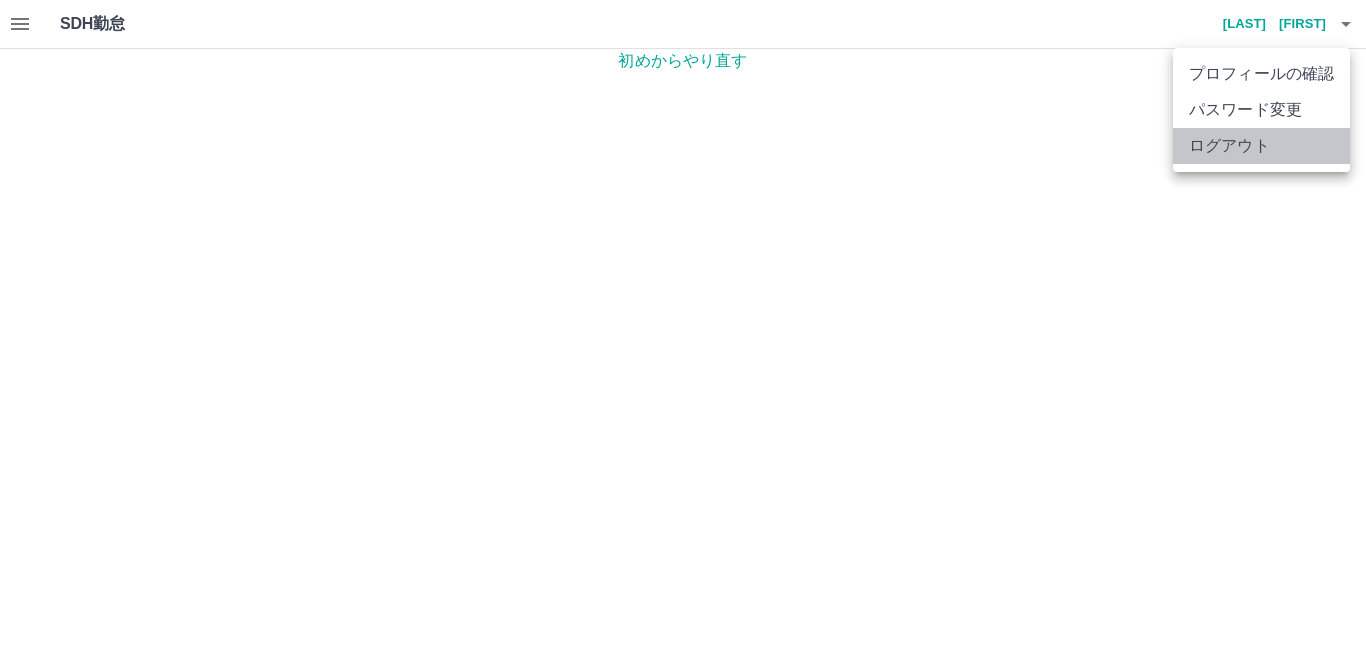 click on "ログアウト" at bounding box center [1261, 146] 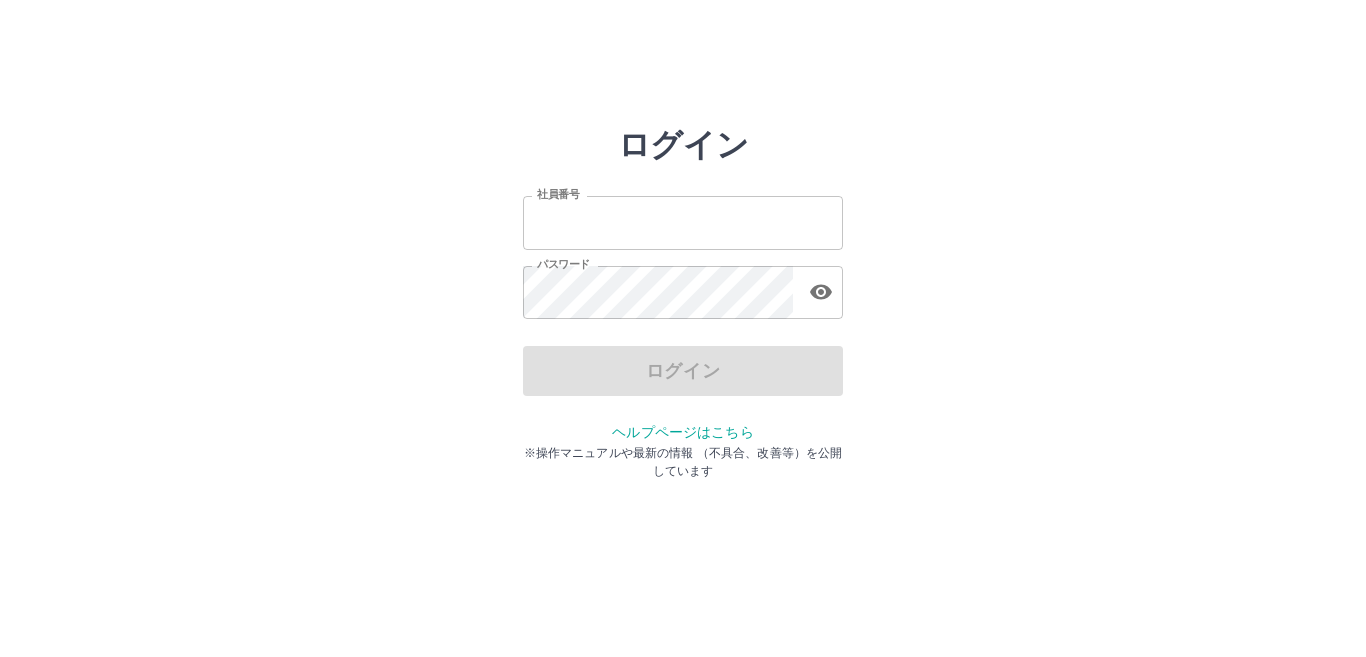 scroll, scrollTop: 0, scrollLeft: 0, axis: both 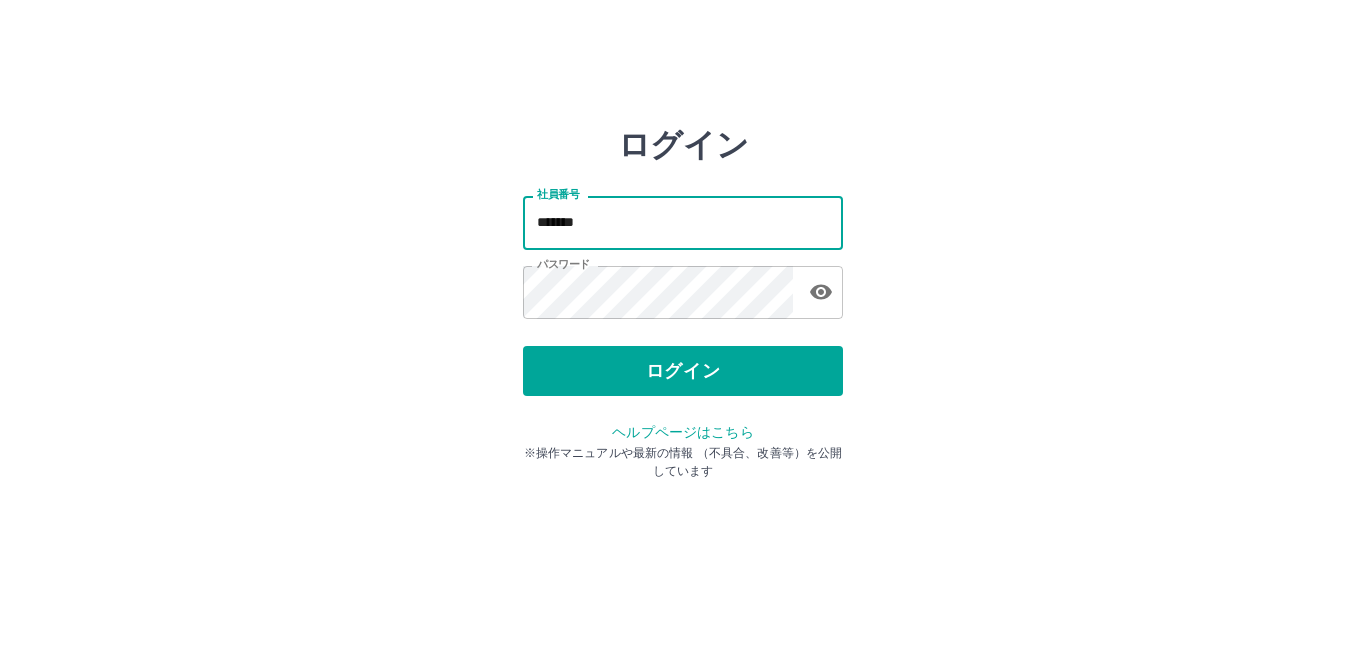 click on "*******" at bounding box center [683, 222] 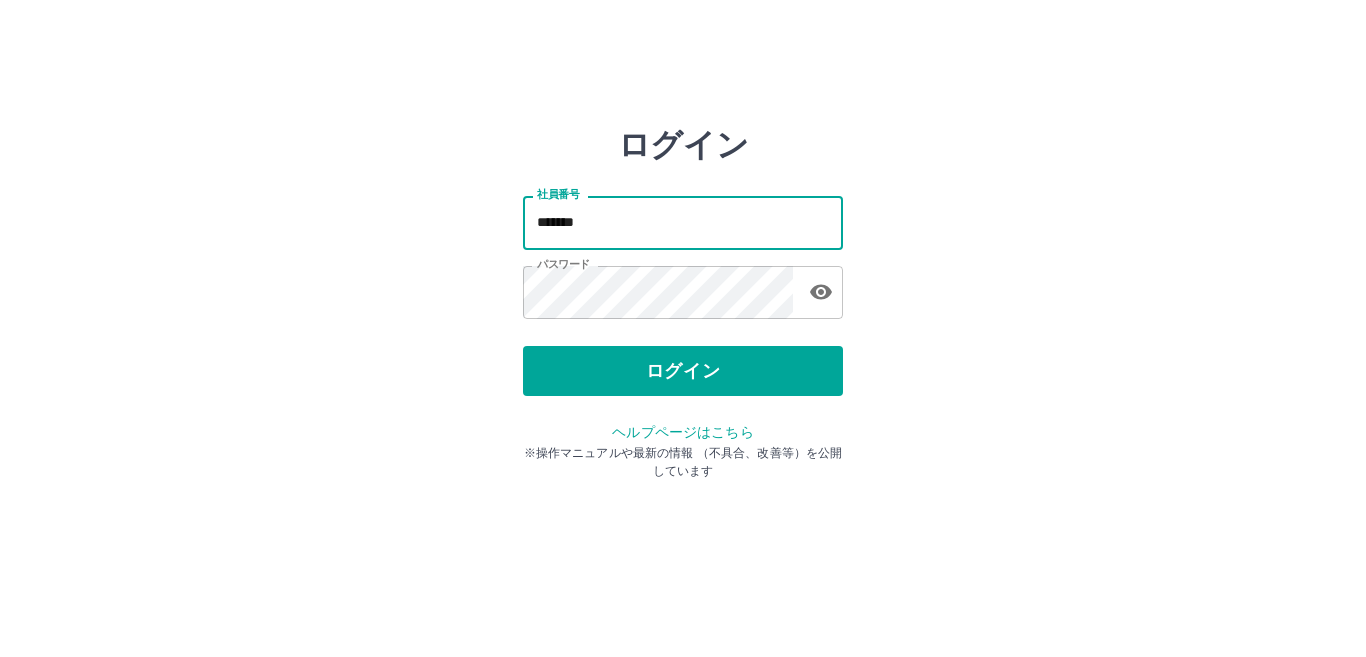 type on "*******" 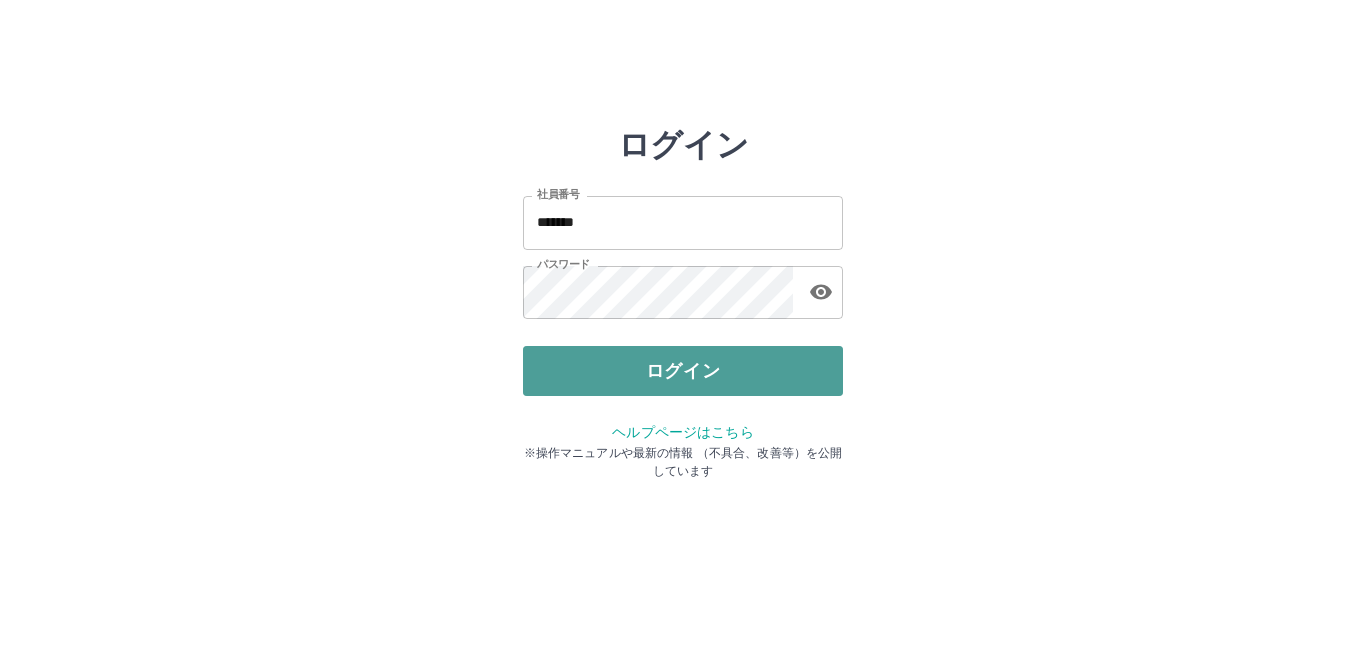 click on "ログイン" at bounding box center (683, 371) 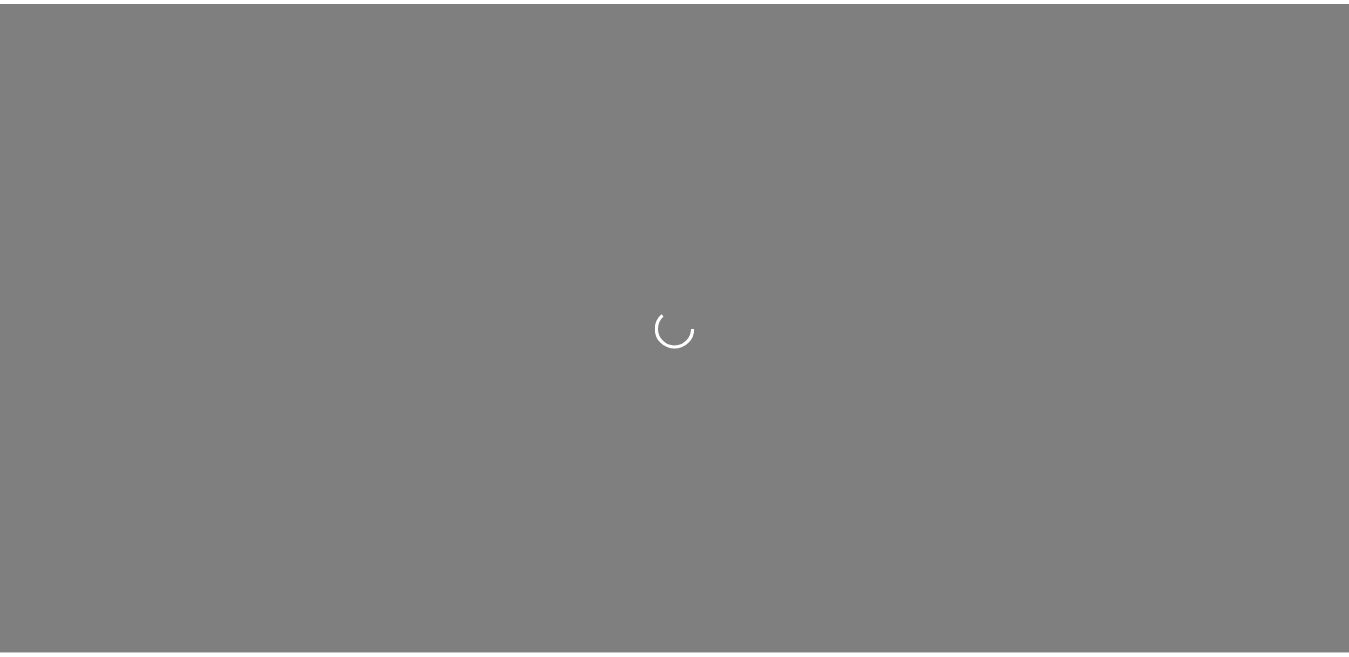 scroll, scrollTop: 0, scrollLeft: 0, axis: both 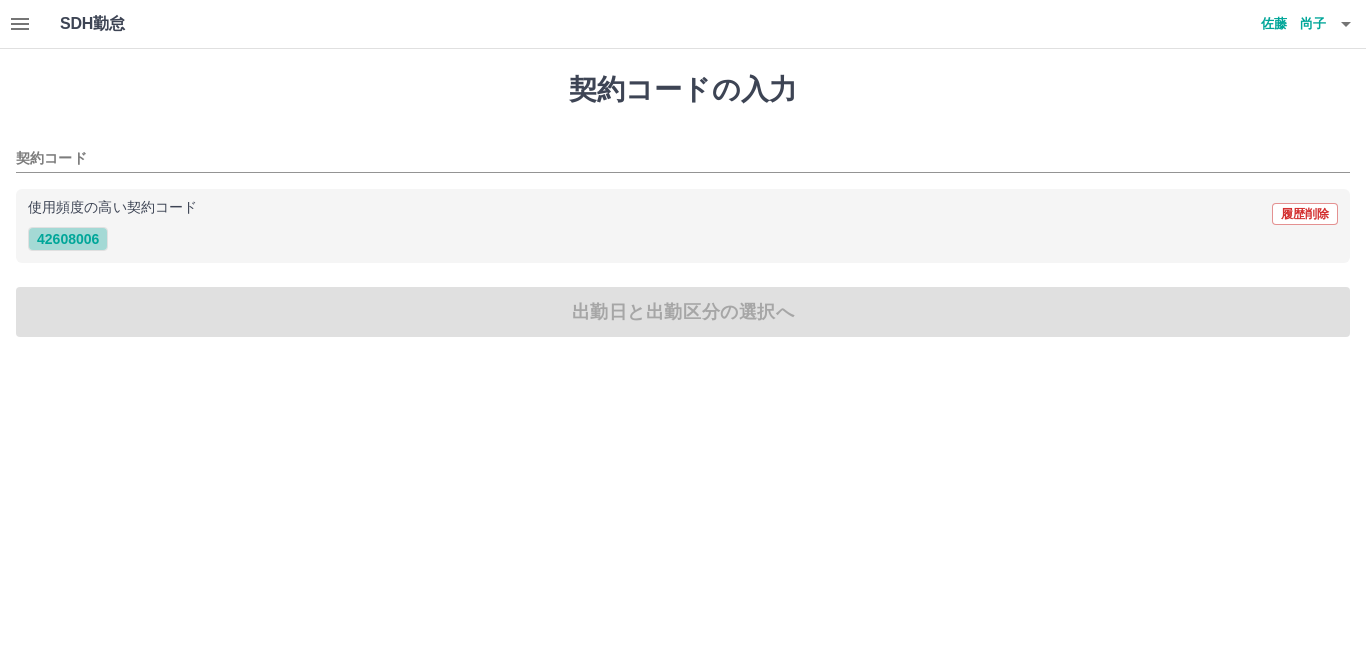 click on "42608006" at bounding box center (68, 239) 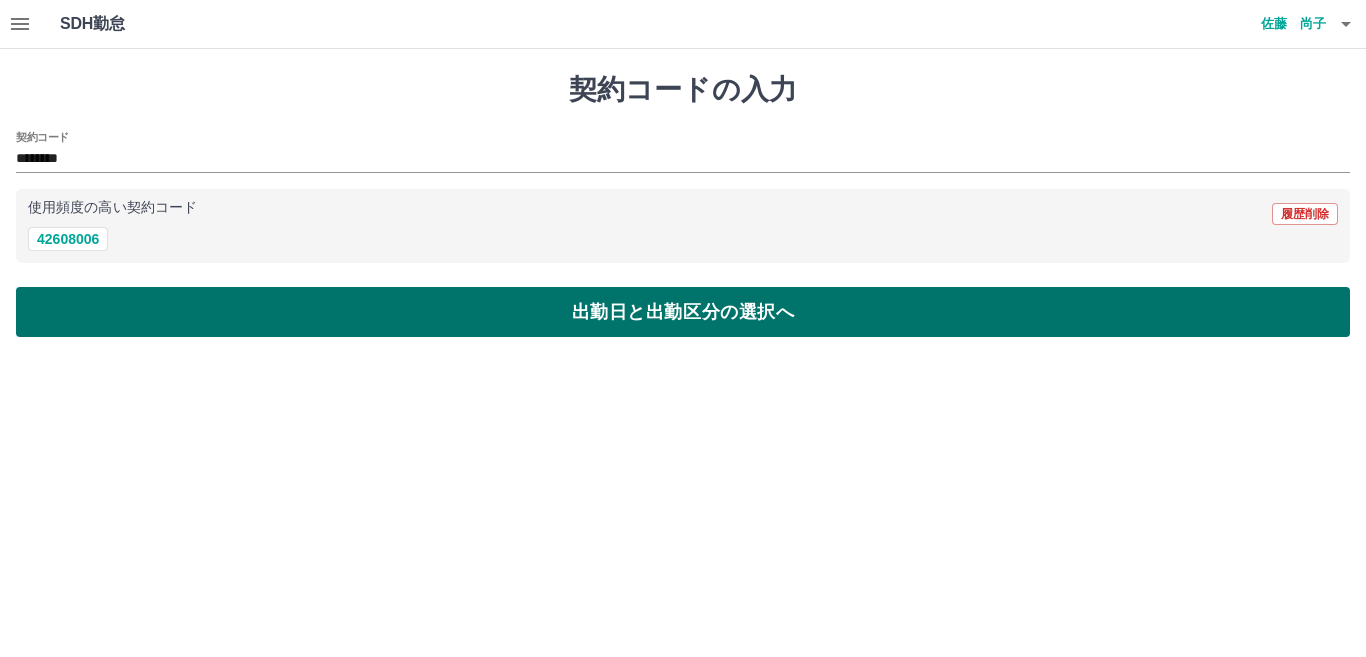 click on "出勤日と出勤区分の選択へ" at bounding box center [683, 312] 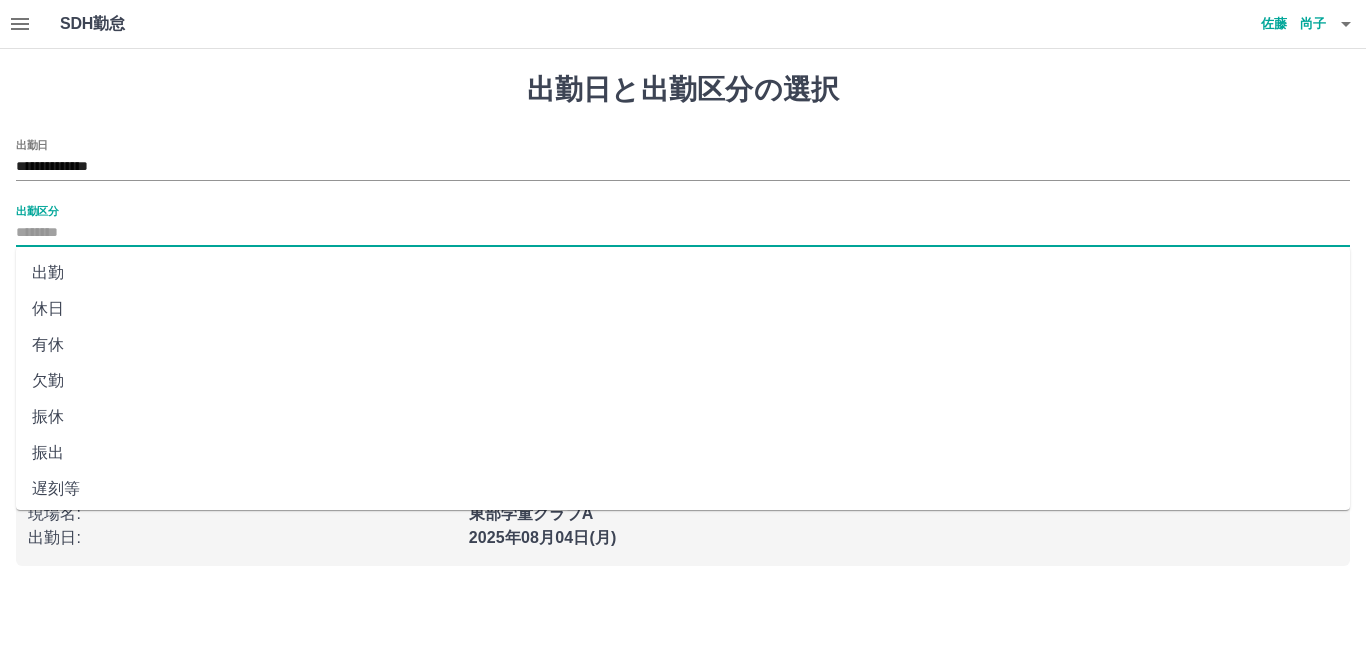 click on "出勤区分" at bounding box center [683, 233] 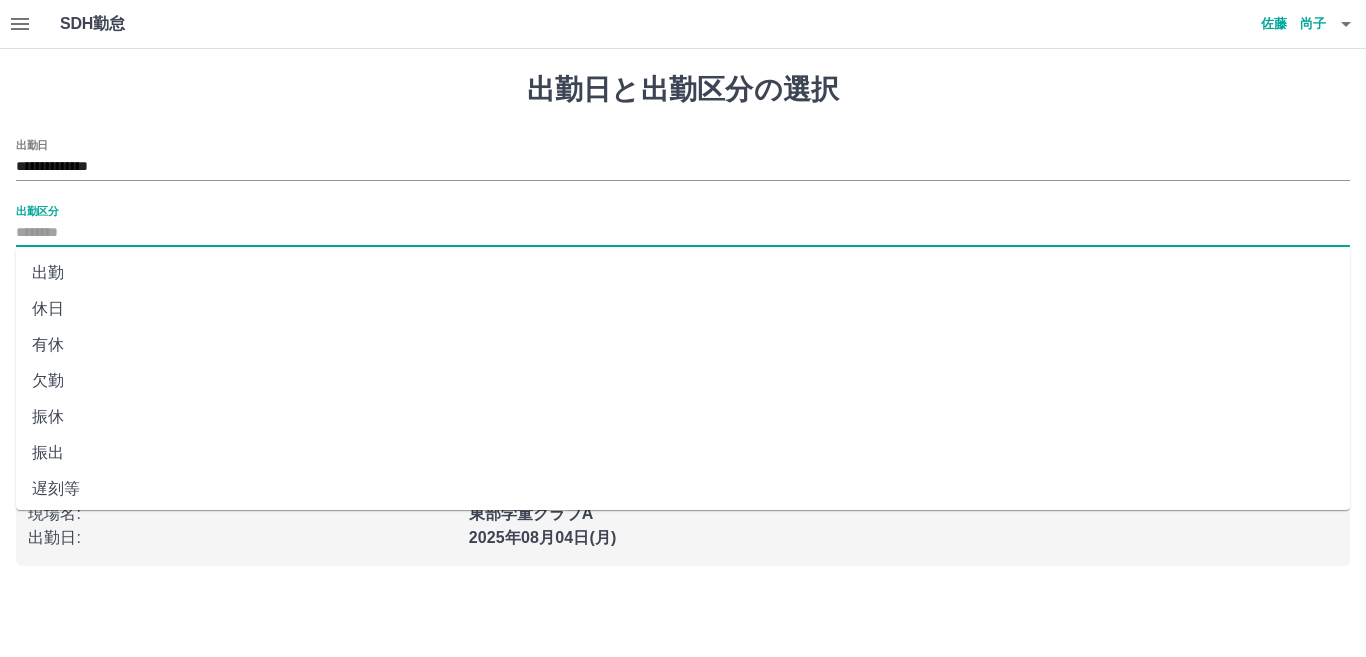 click on "出勤" at bounding box center [683, 273] 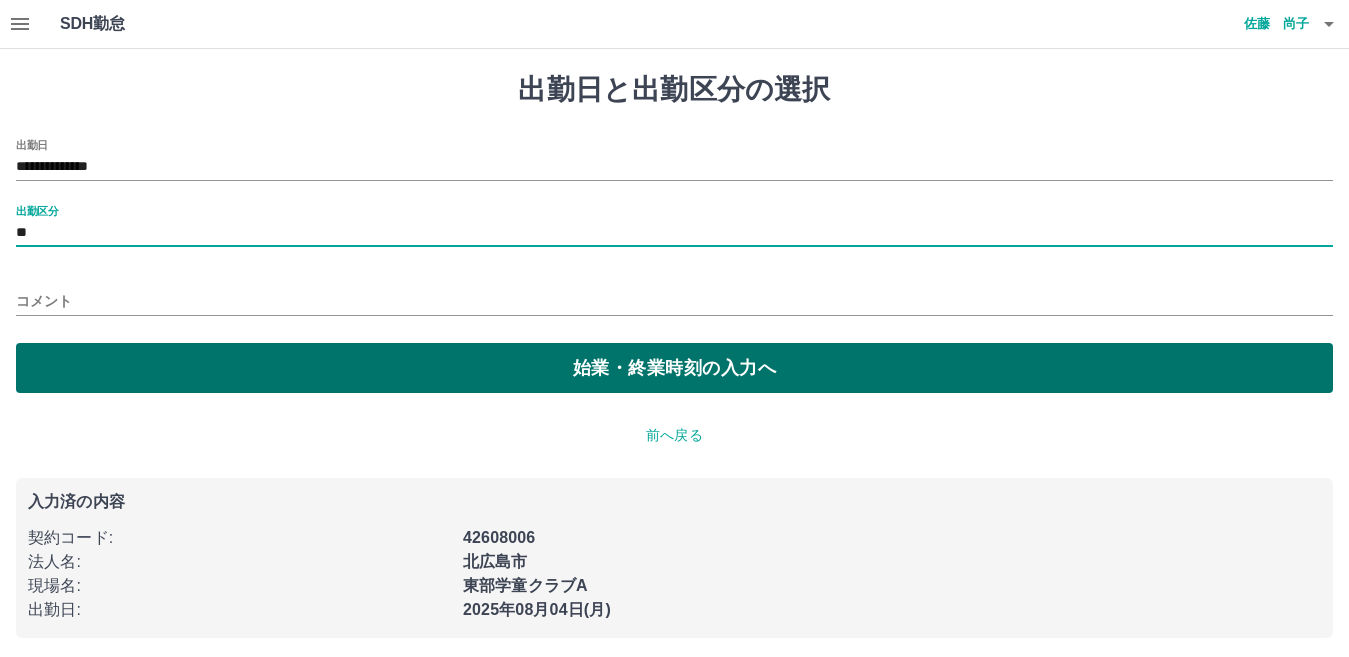 click on "始業・終業時刻の入力へ" at bounding box center (674, 368) 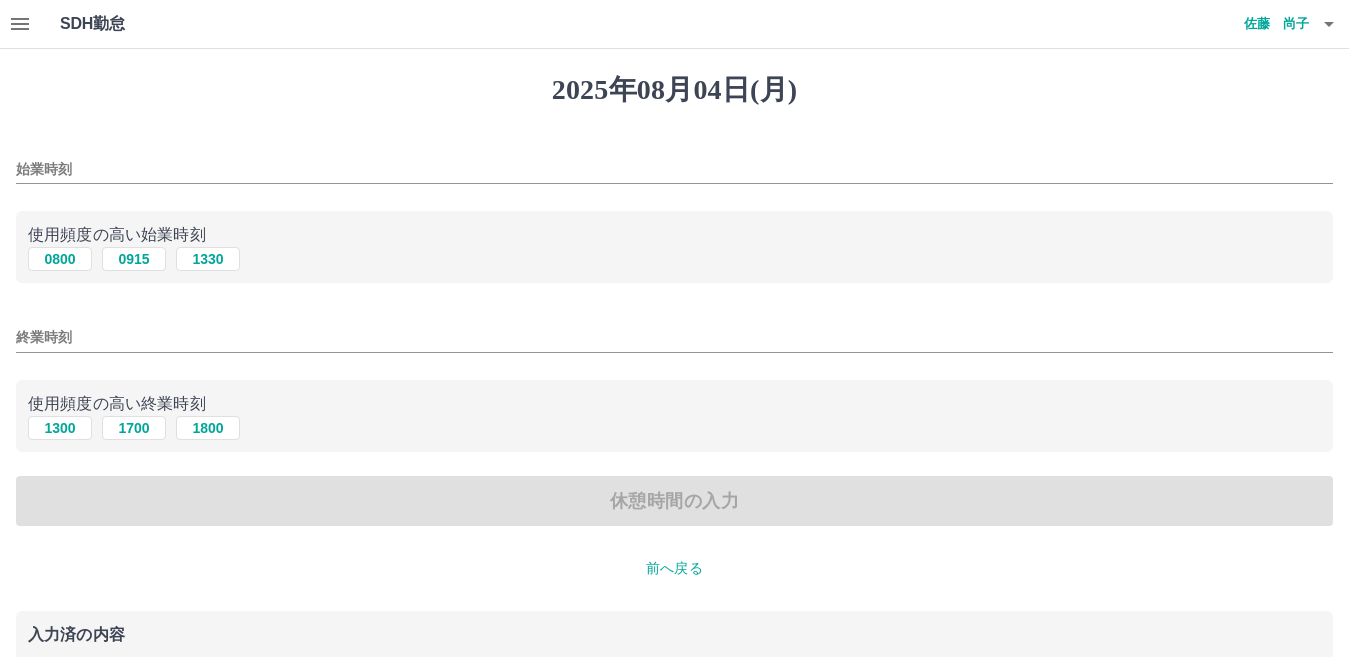click on "始業時刻" at bounding box center (674, 169) 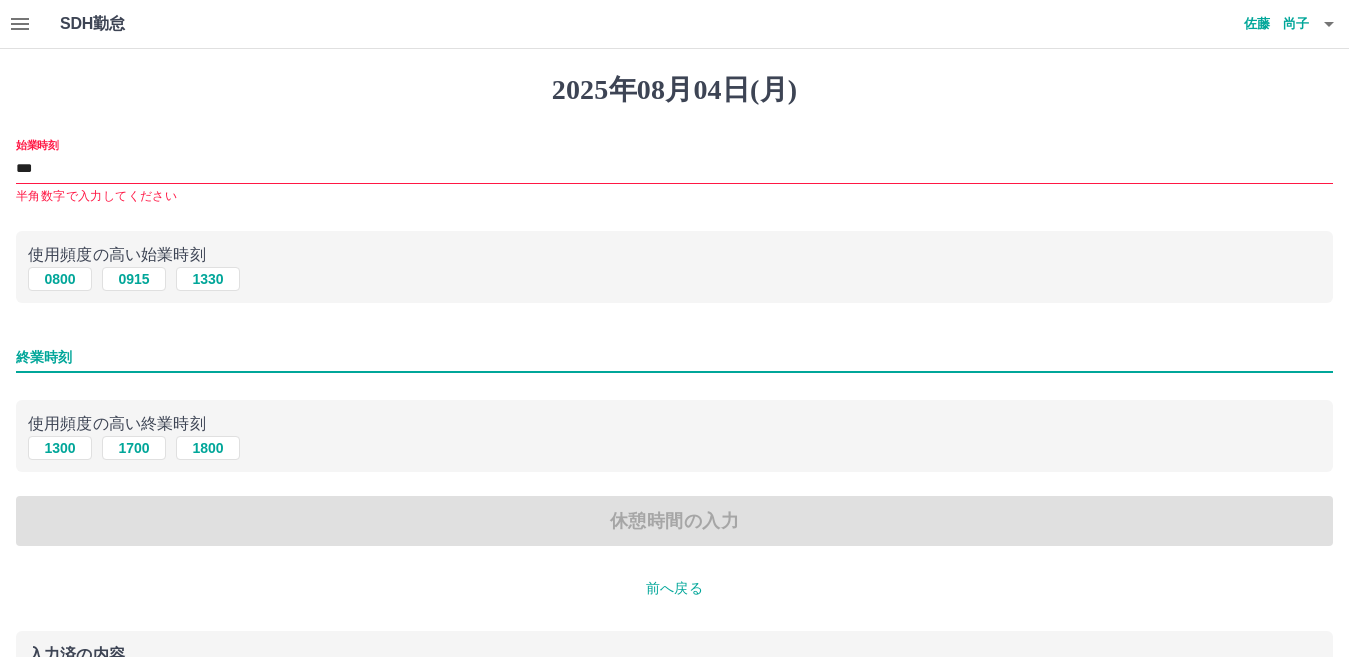 click on "終業時刻" at bounding box center (674, 357) 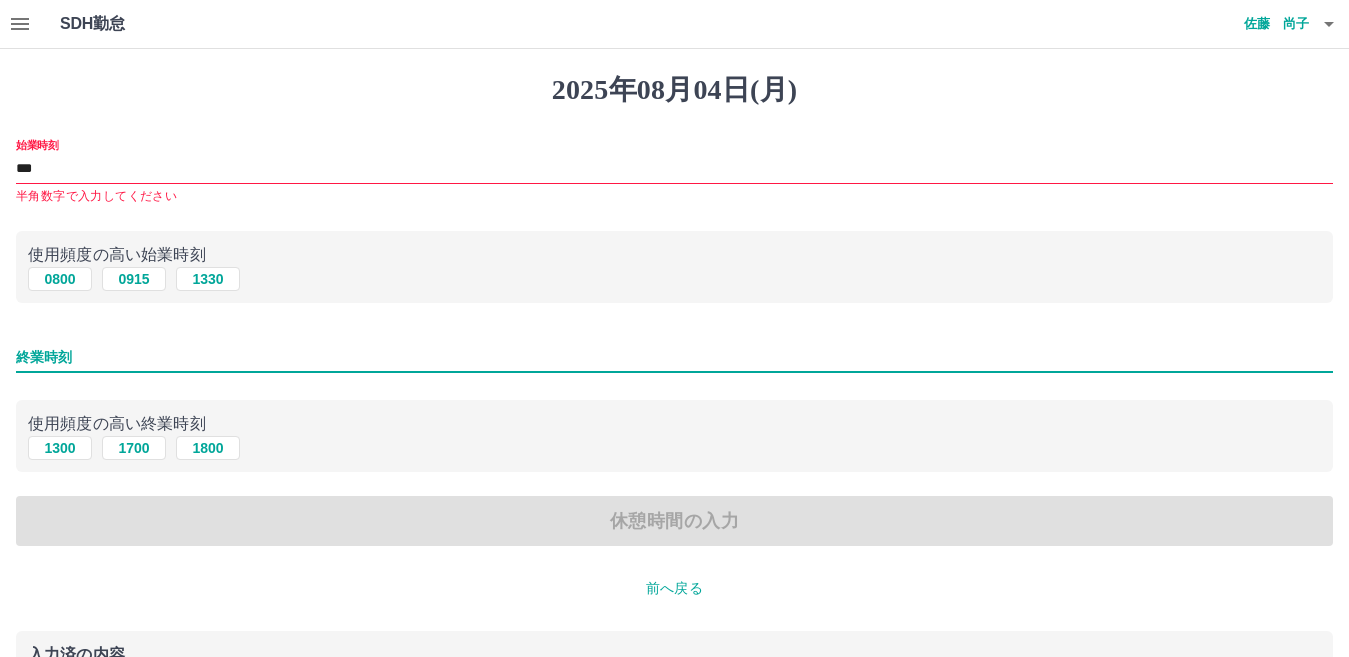 click on "終業時刻" at bounding box center [674, 357] 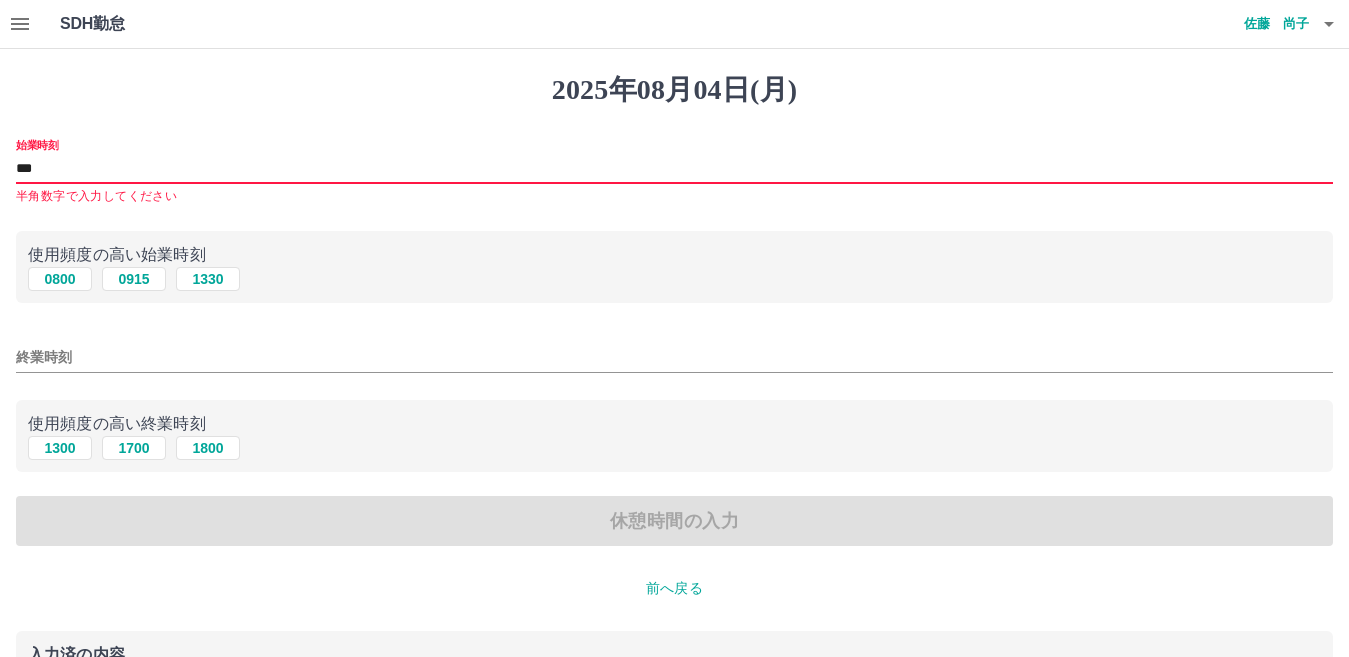 click on "***" at bounding box center [674, 169] 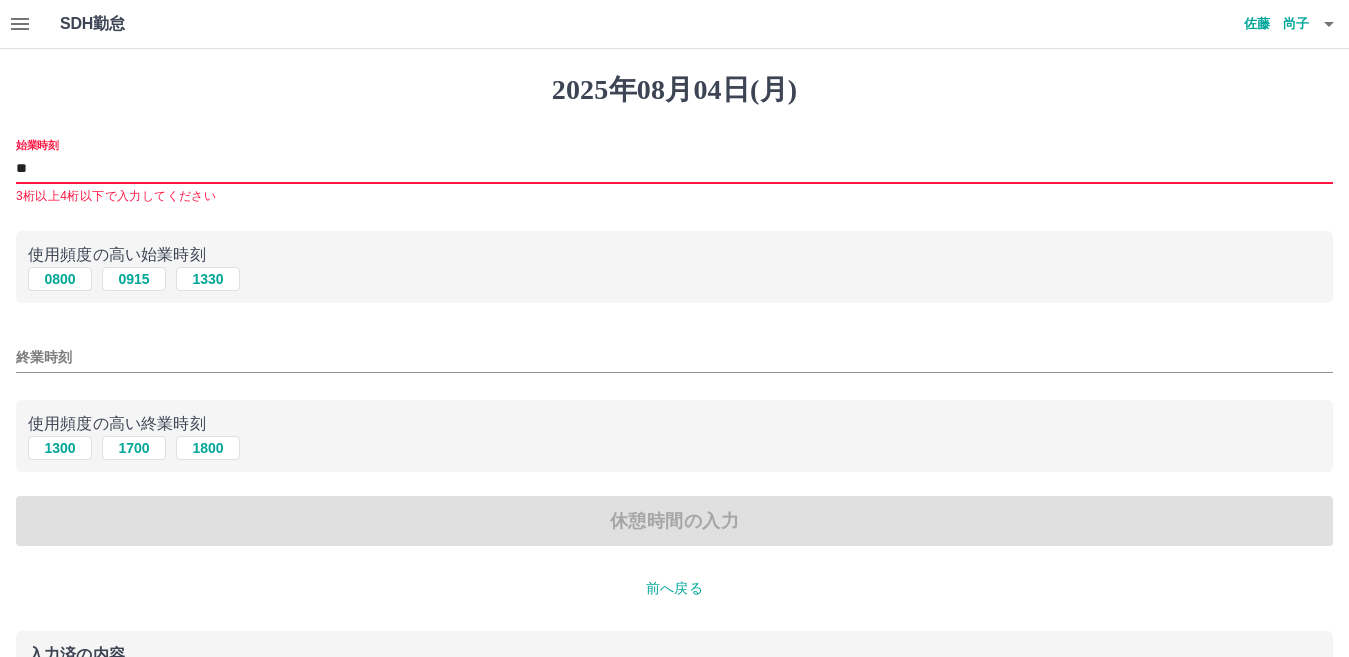 type on "*" 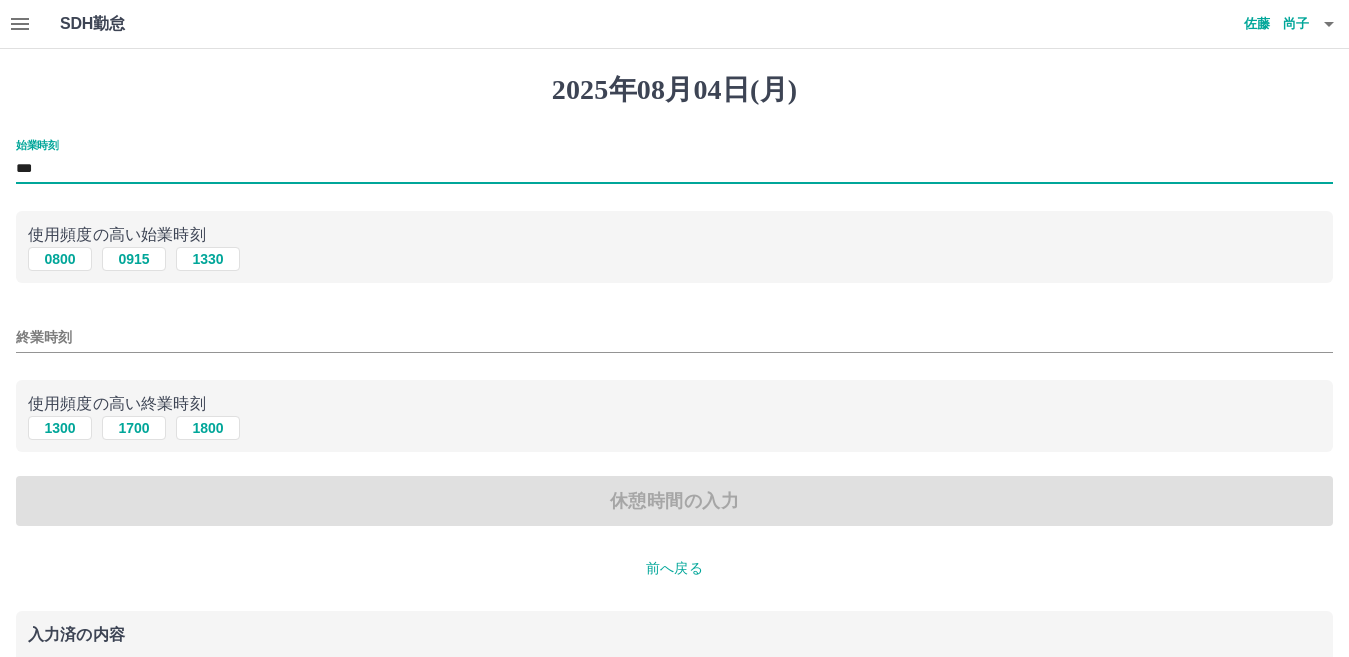 type on "***" 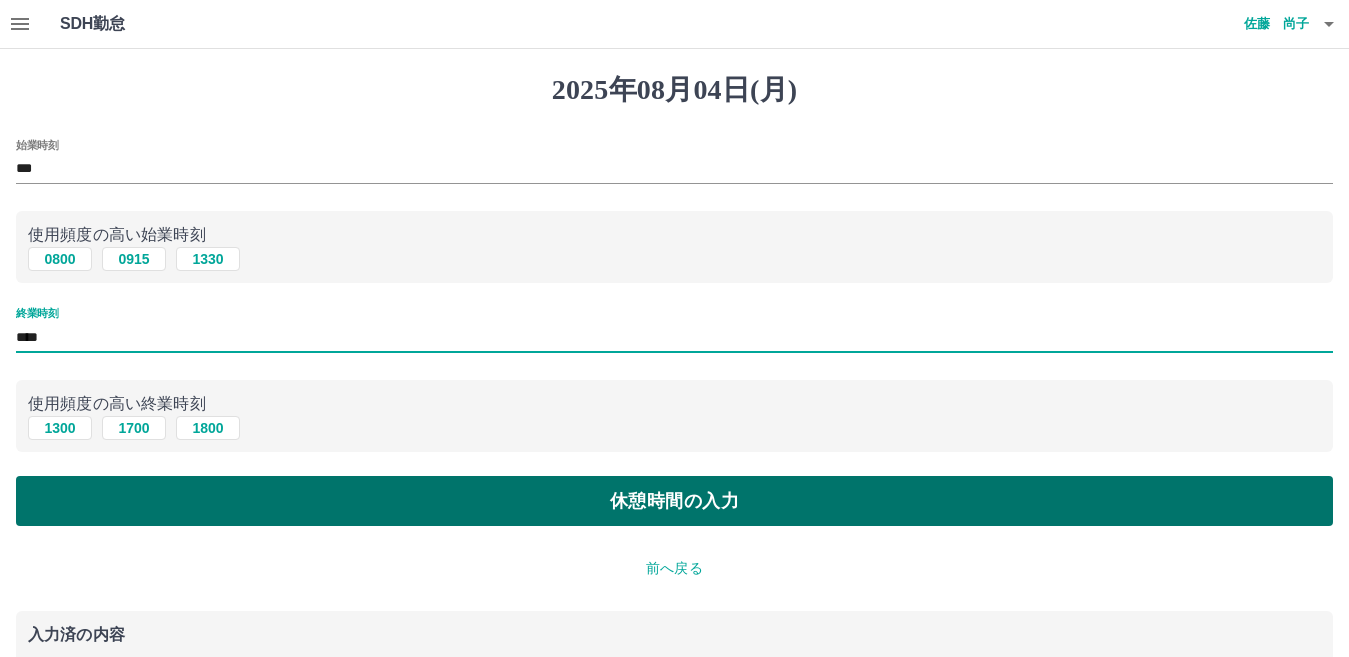 type on "****" 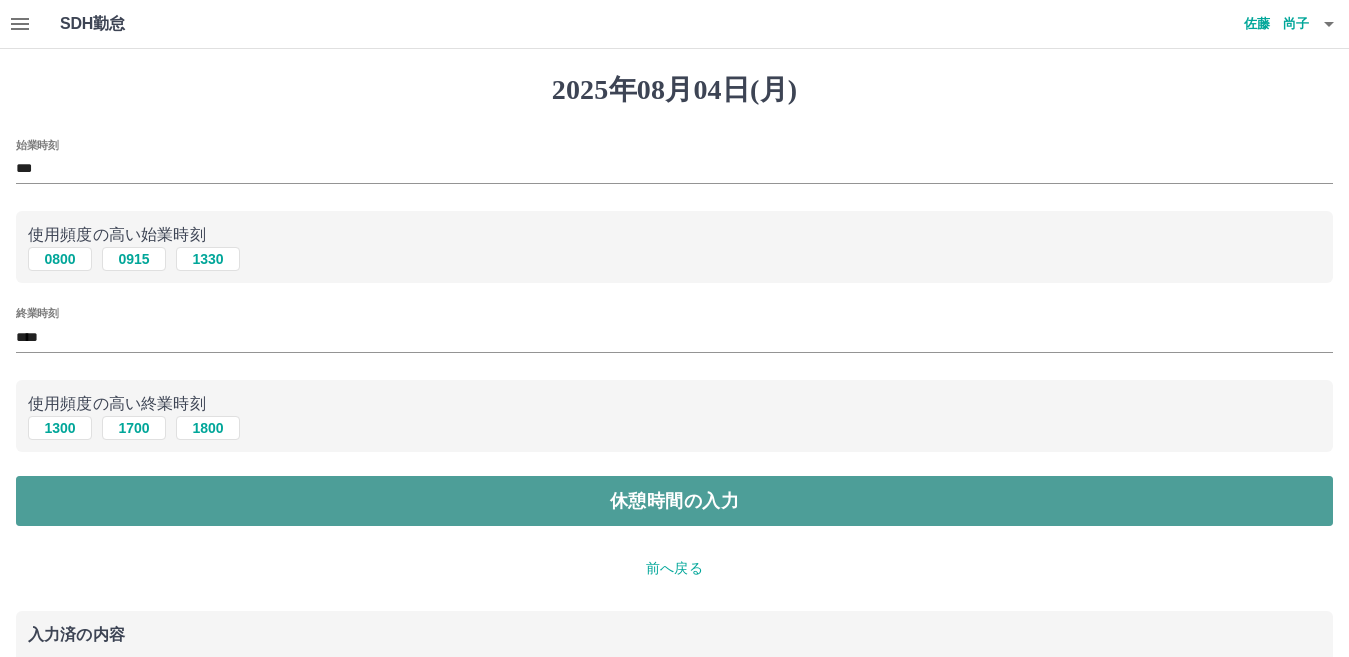 click on "休憩時間の入力" at bounding box center [674, 501] 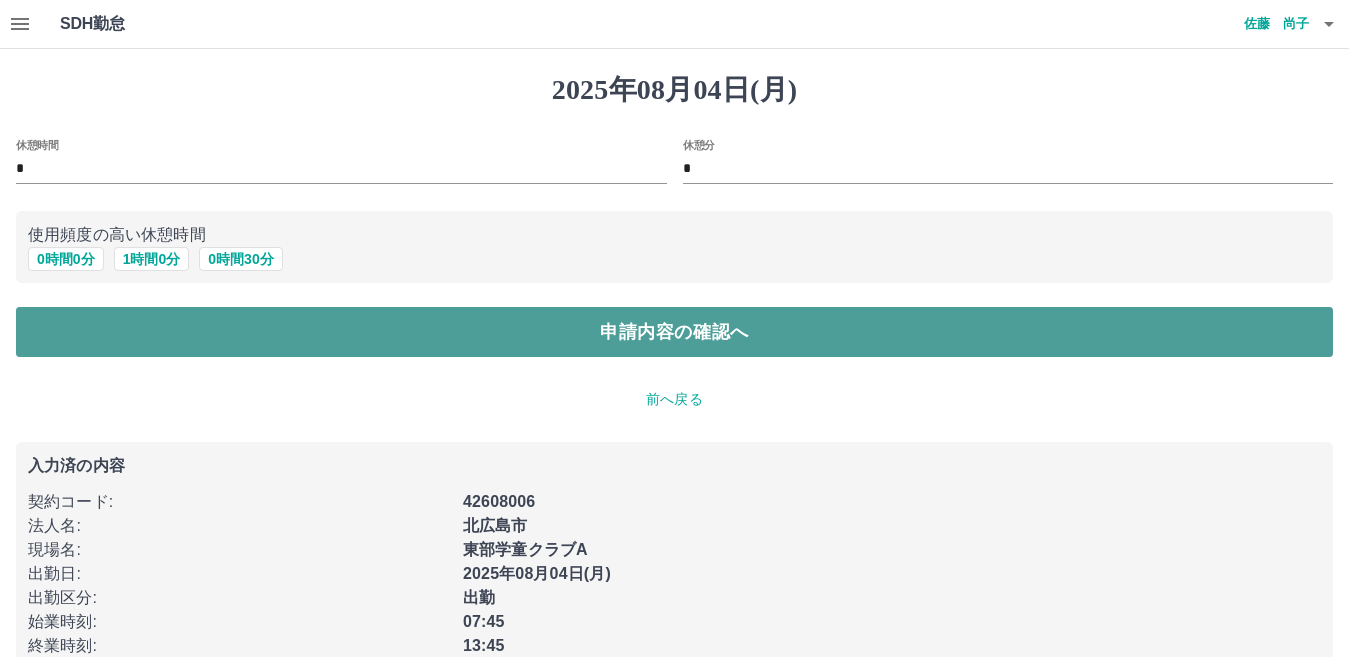 click on "申請内容の確認へ" at bounding box center (674, 332) 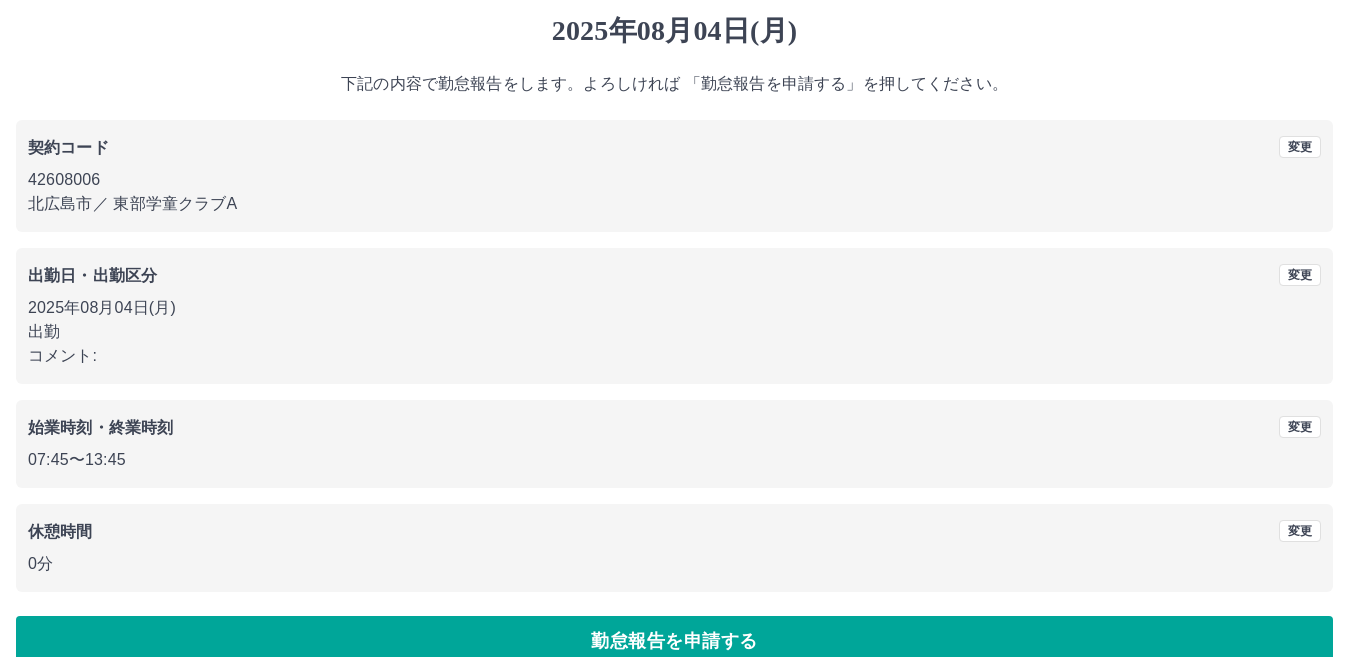 scroll, scrollTop: 92, scrollLeft: 0, axis: vertical 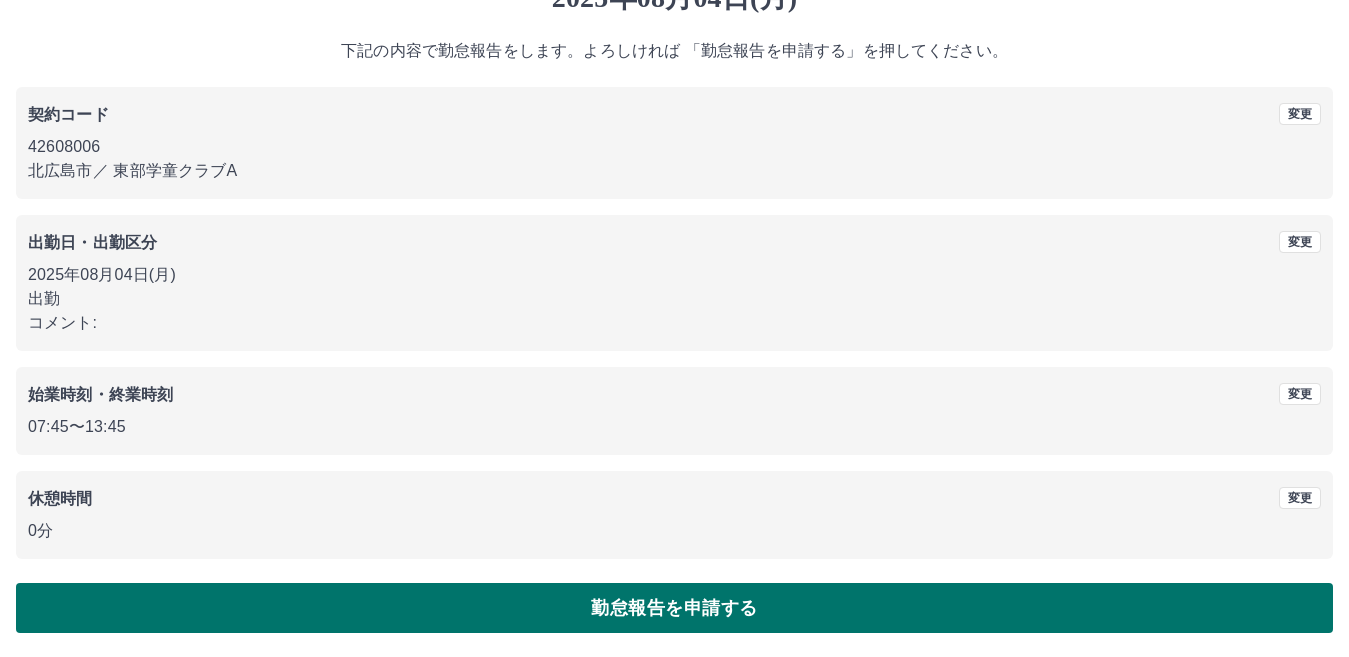 click on "勤怠報告を申請する" at bounding box center (674, 608) 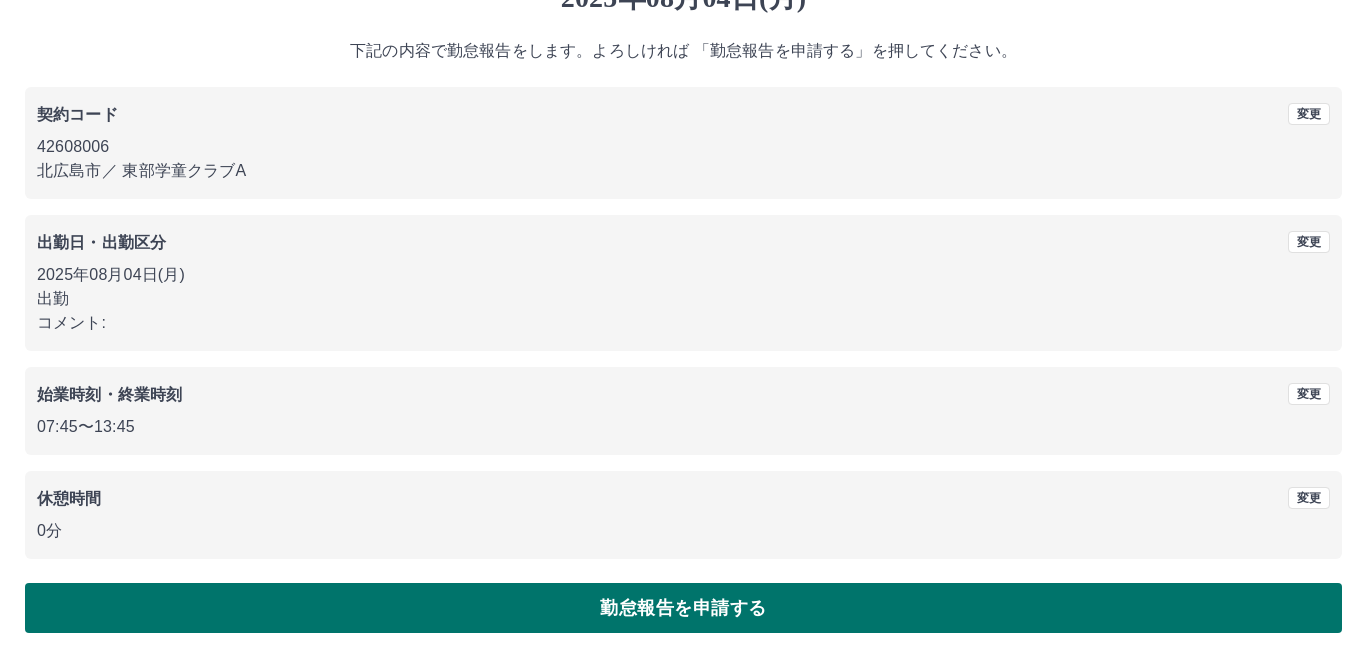 scroll, scrollTop: 0, scrollLeft: 0, axis: both 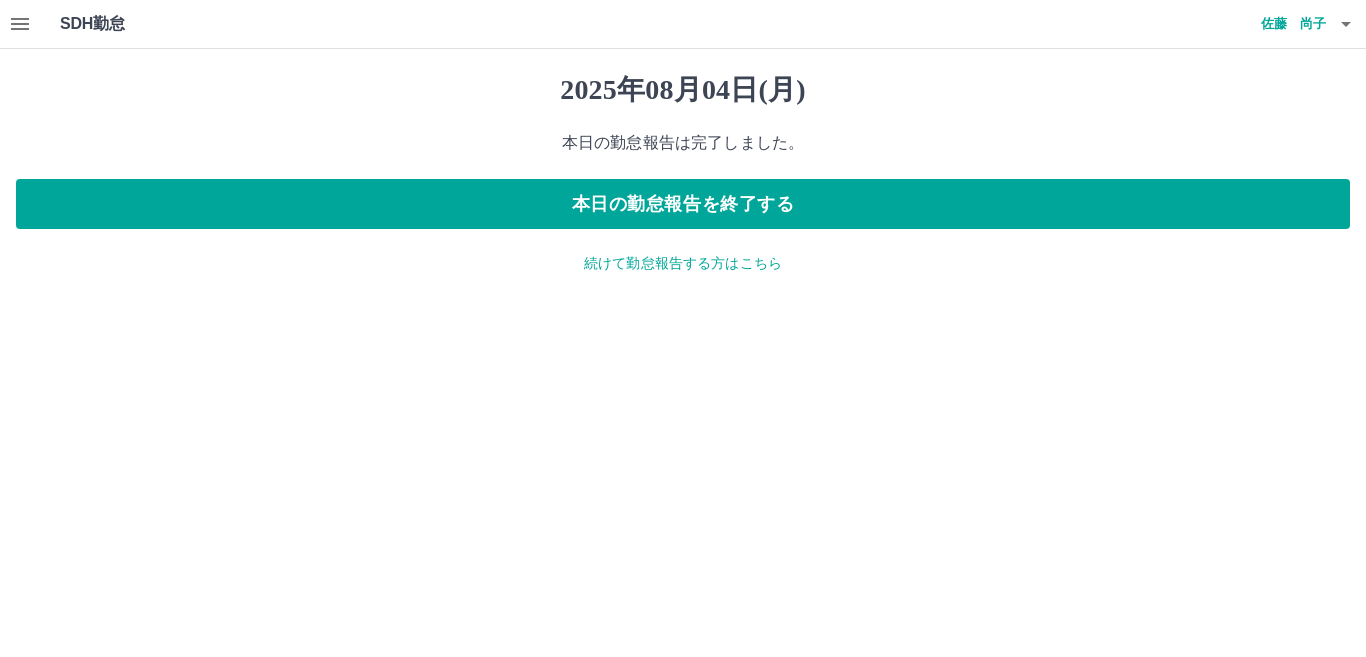 click on "続けて勤怠報告する方はこちら" at bounding box center [683, 263] 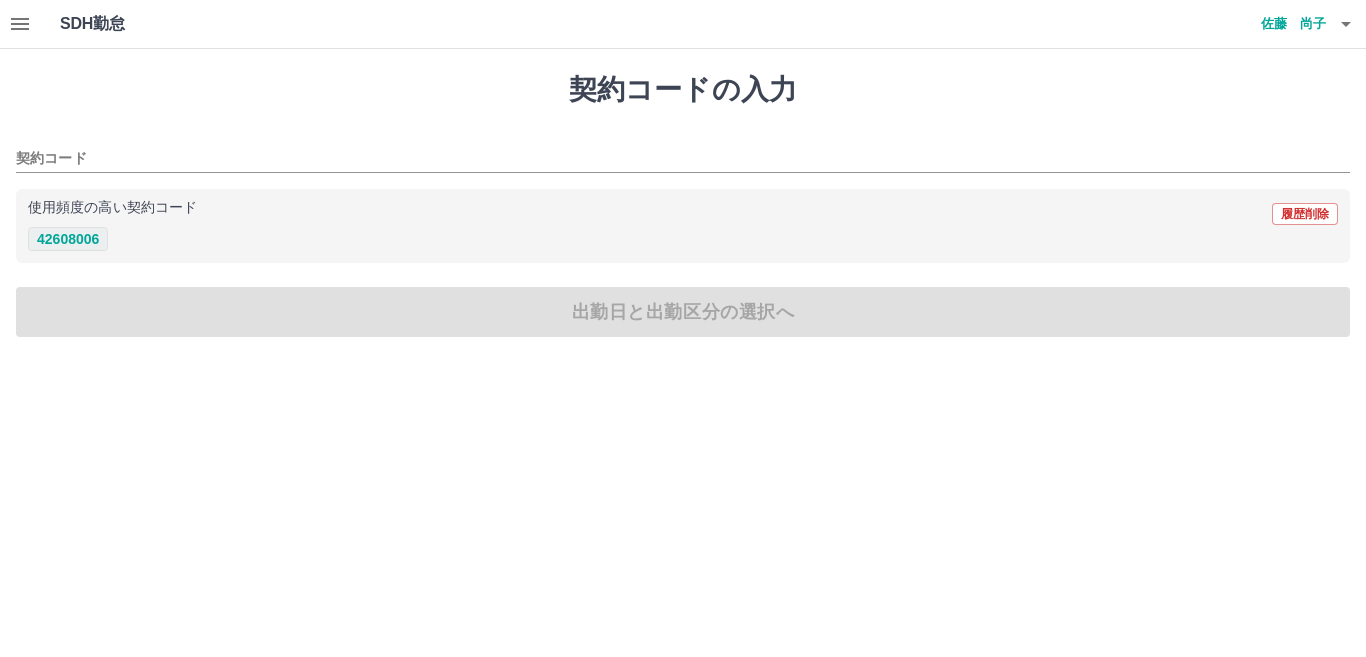 click on "42608006" at bounding box center [68, 239] 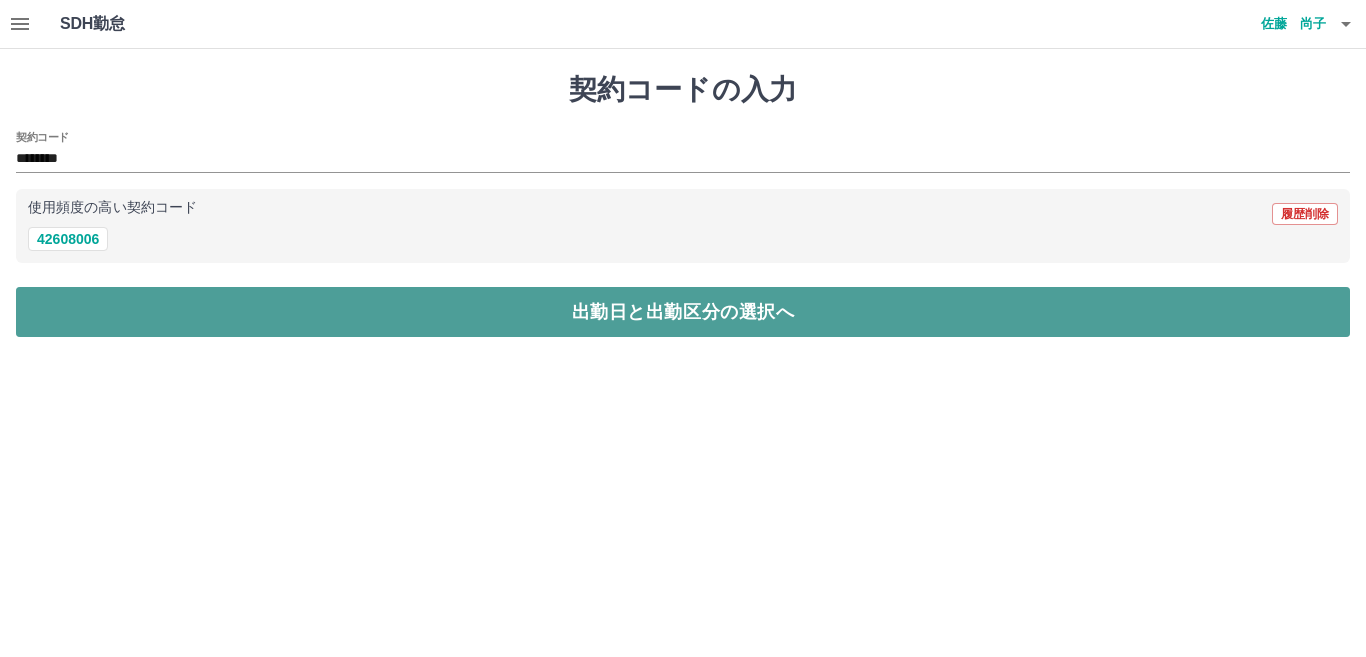 click on "出勤日と出勤区分の選択へ" at bounding box center [683, 312] 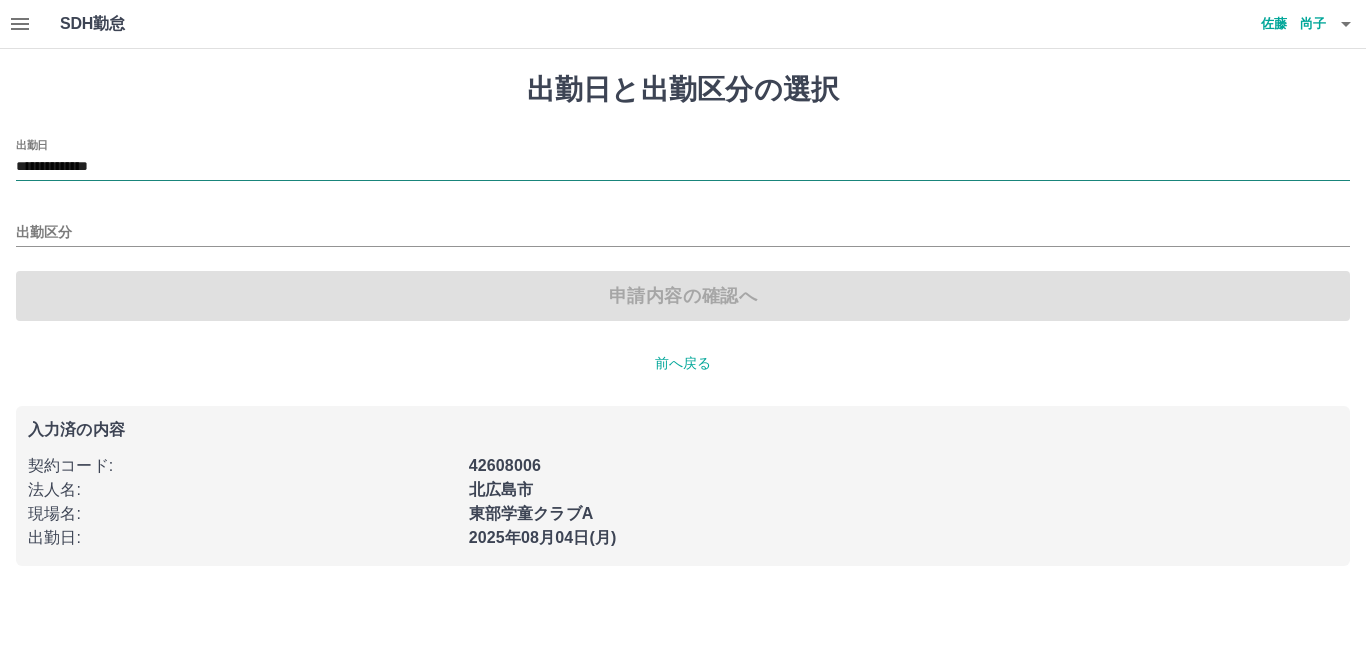 click on "**********" at bounding box center [683, 167] 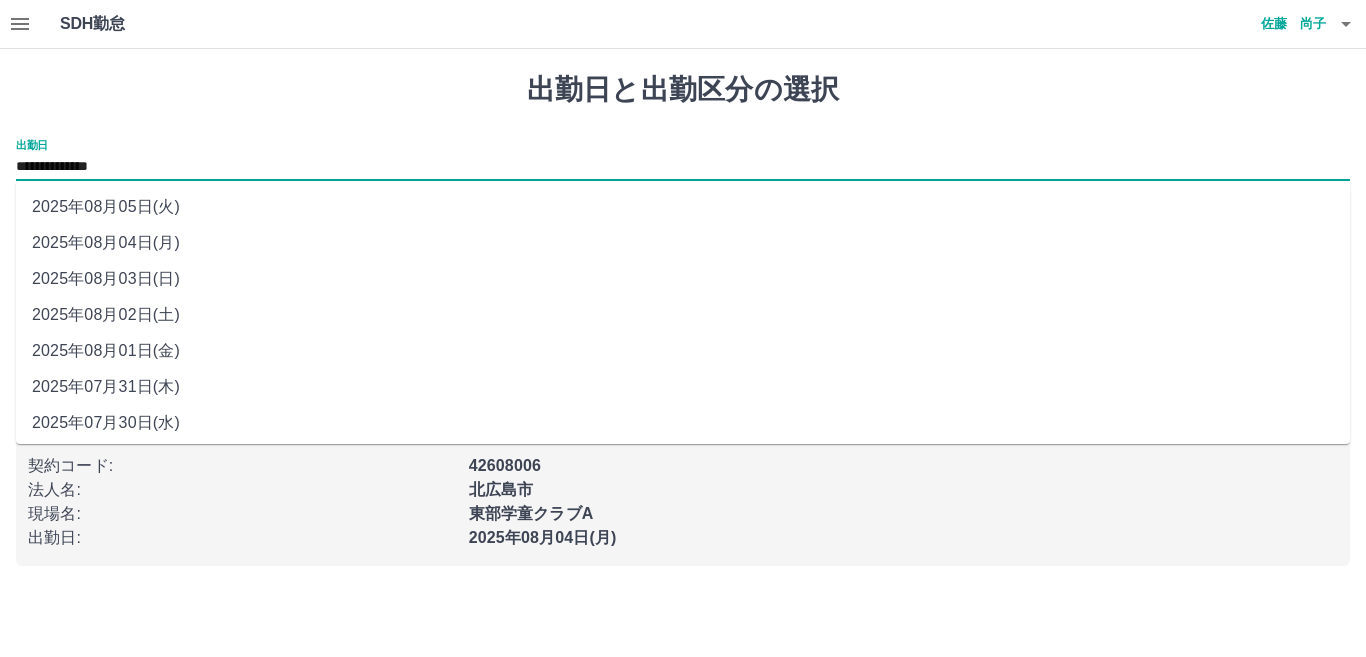 click on "2025年08月02日(土)" at bounding box center (683, 315) 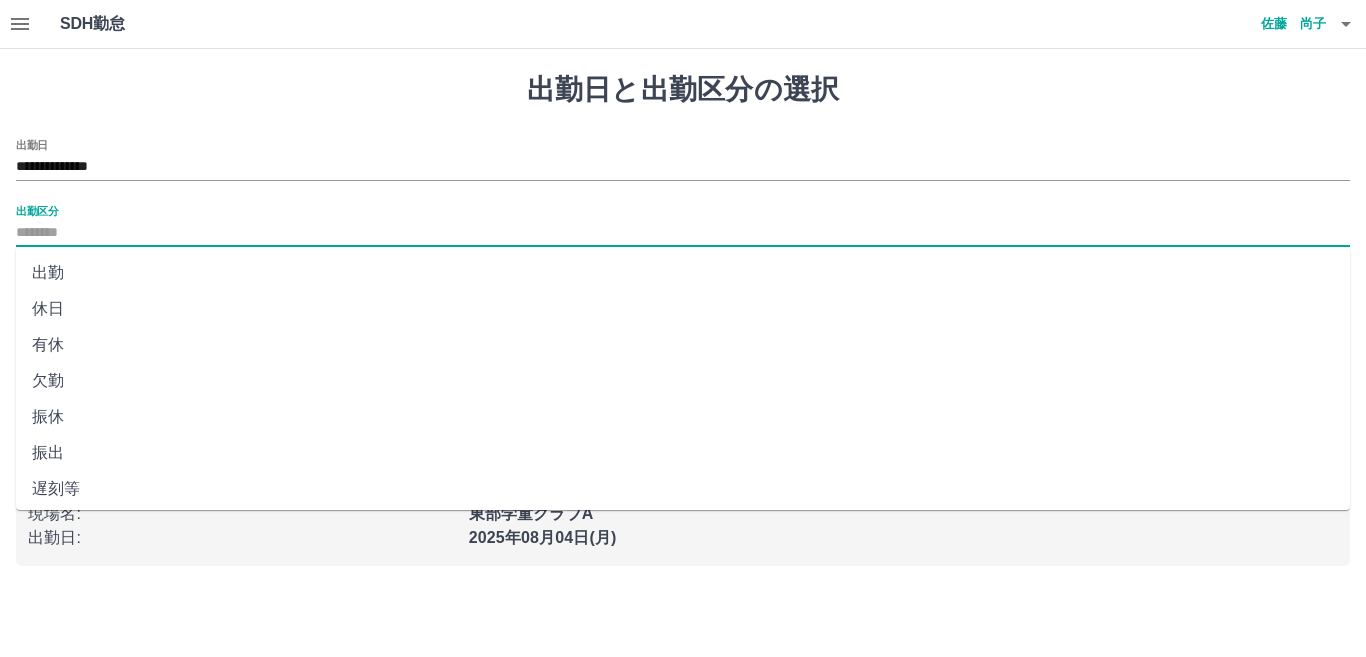 click on "出勤区分" at bounding box center [683, 233] 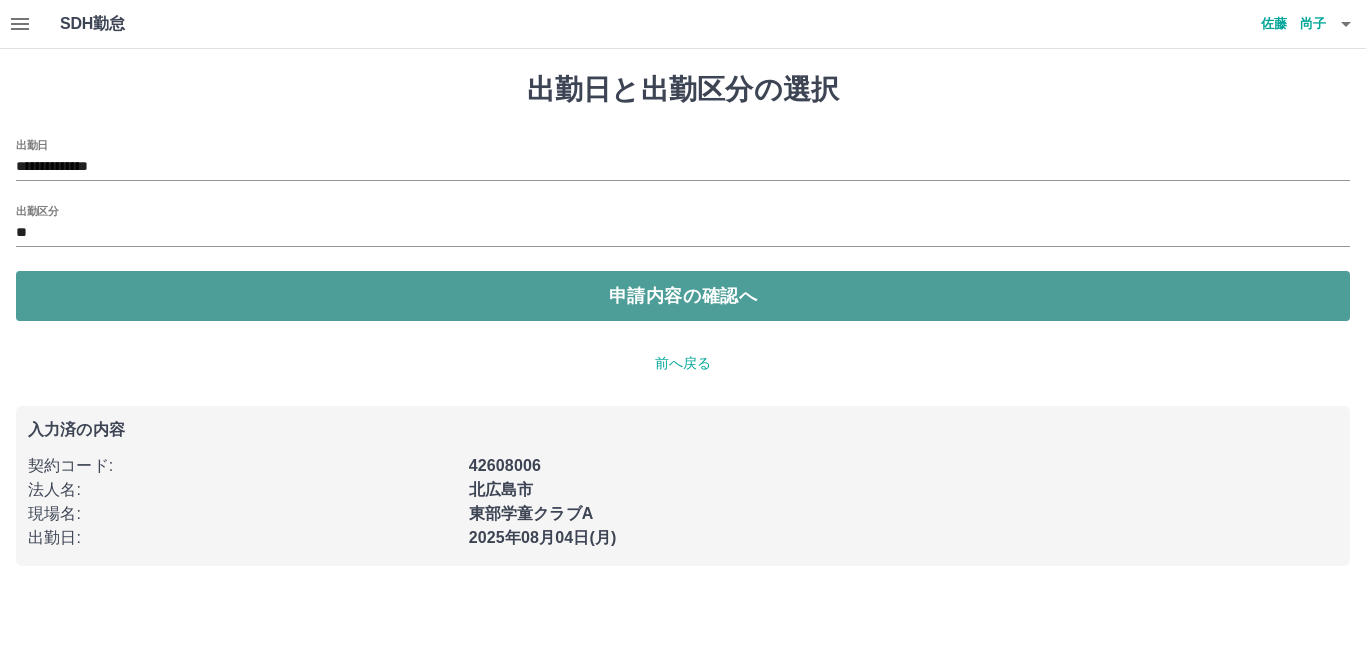 click on "申請内容の確認へ" at bounding box center [683, 296] 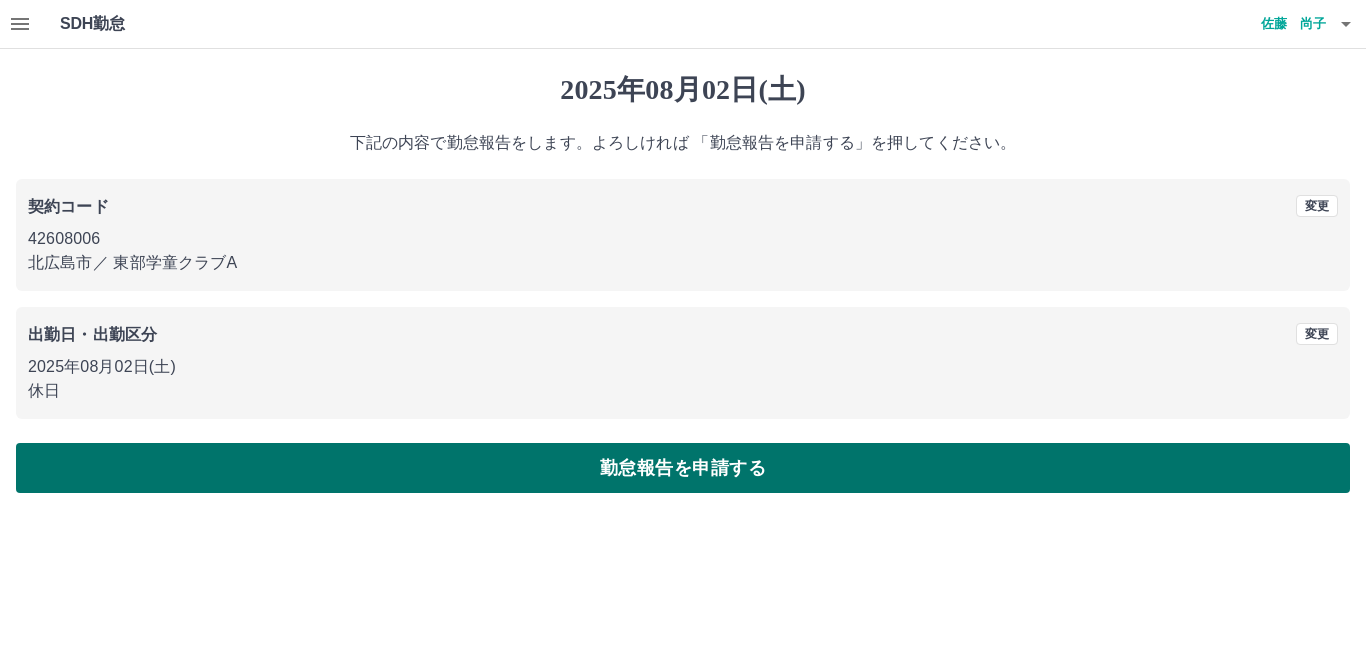 click on "勤怠報告を申請する" at bounding box center (683, 468) 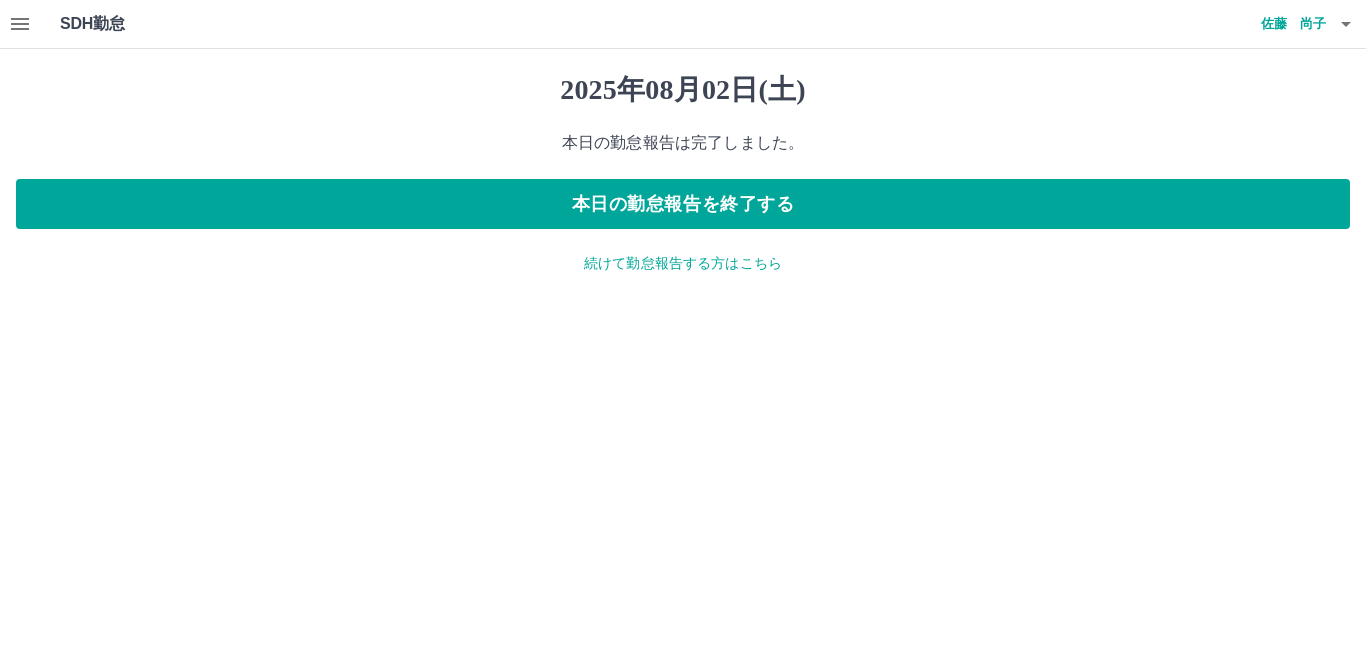 click on "続けて勤怠報告する方はこちら" at bounding box center [683, 263] 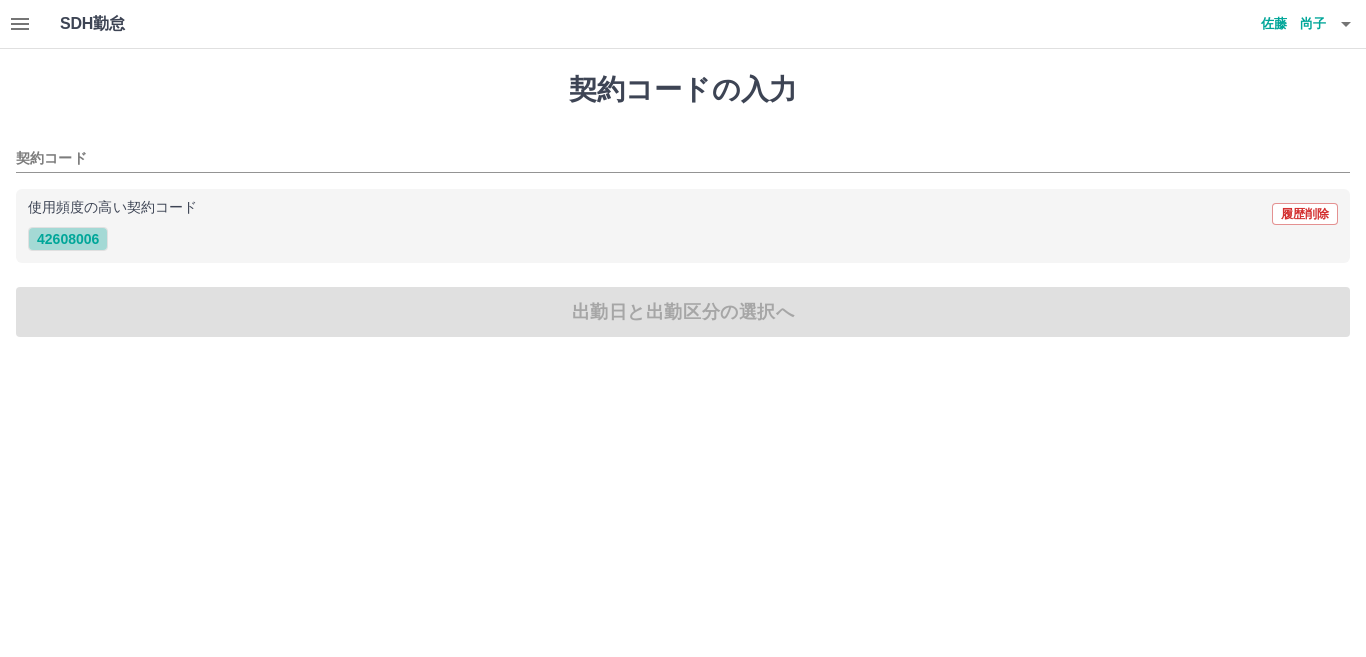 click on "42608006" at bounding box center (68, 239) 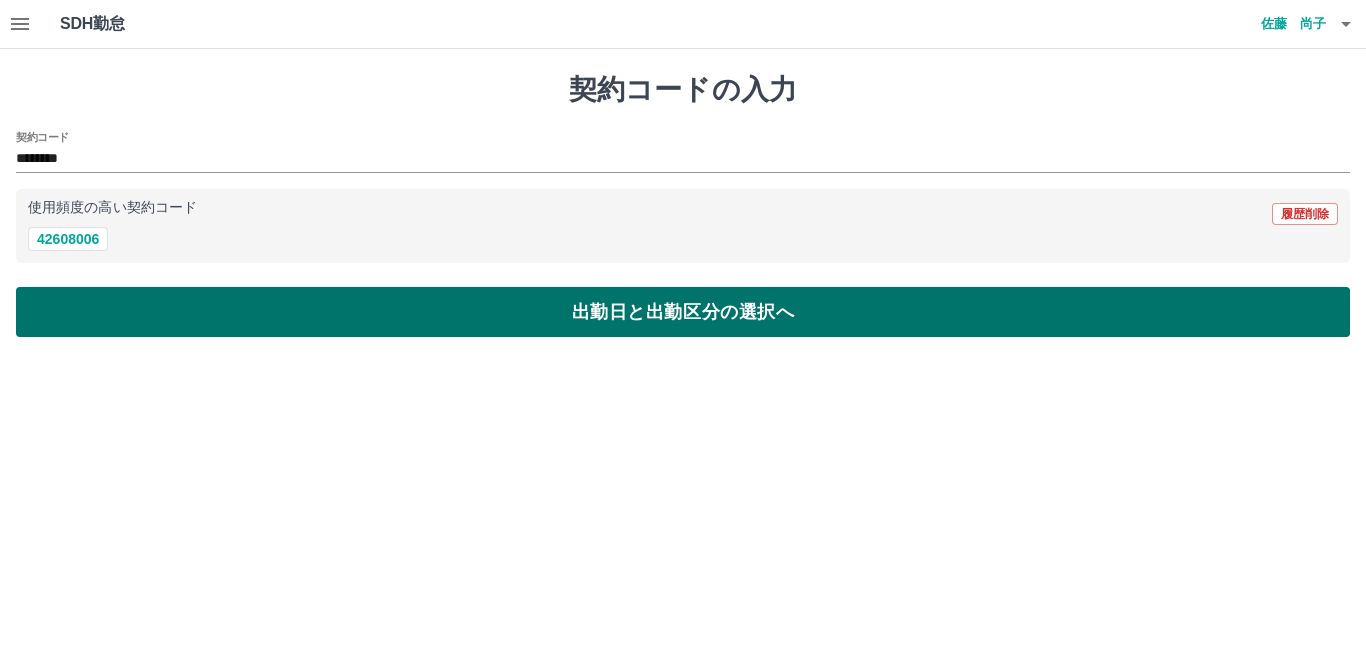 click on "出勤日と出勤区分の選択へ" at bounding box center (683, 312) 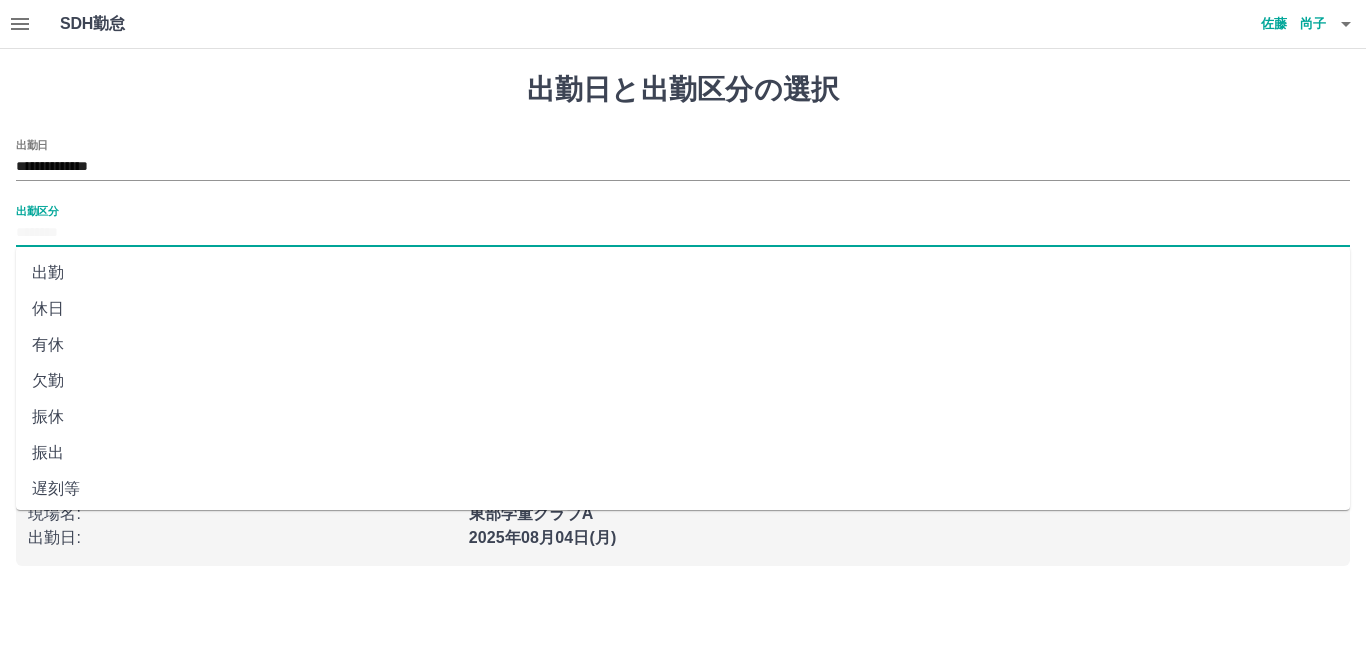 click on "出勤区分" at bounding box center (683, 233) 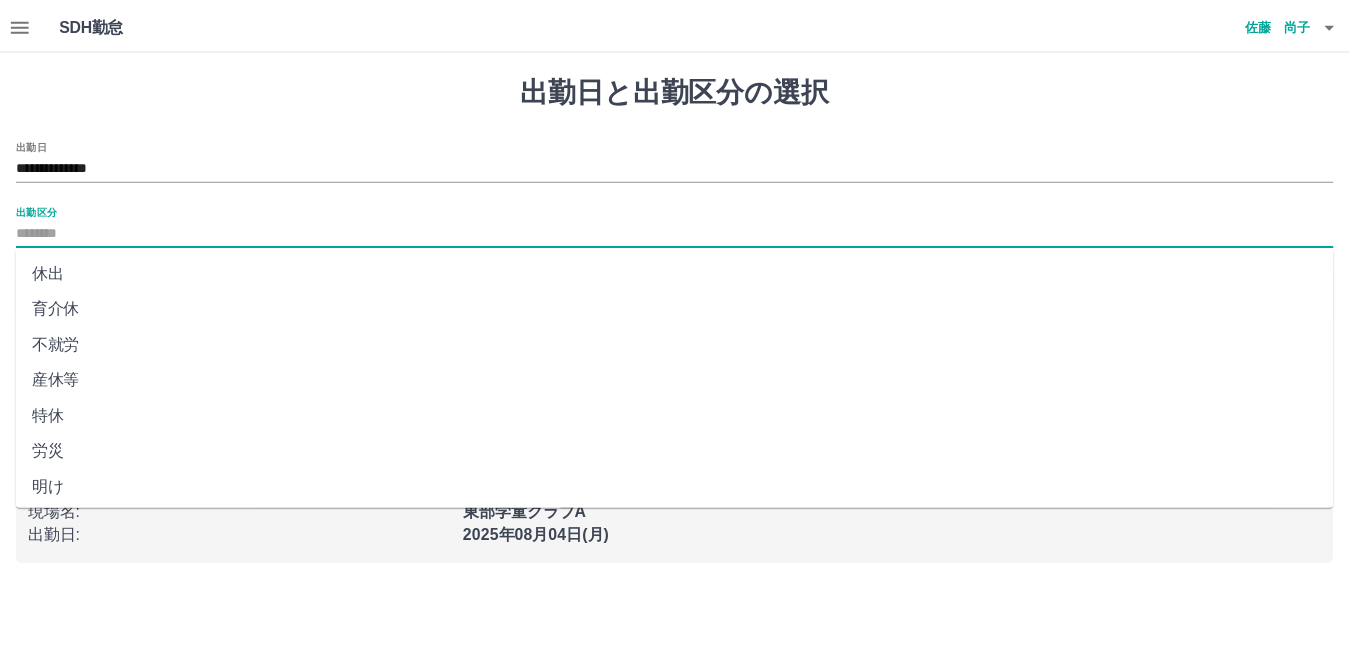 scroll, scrollTop: 400, scrollLeft: 0, axis: vertical 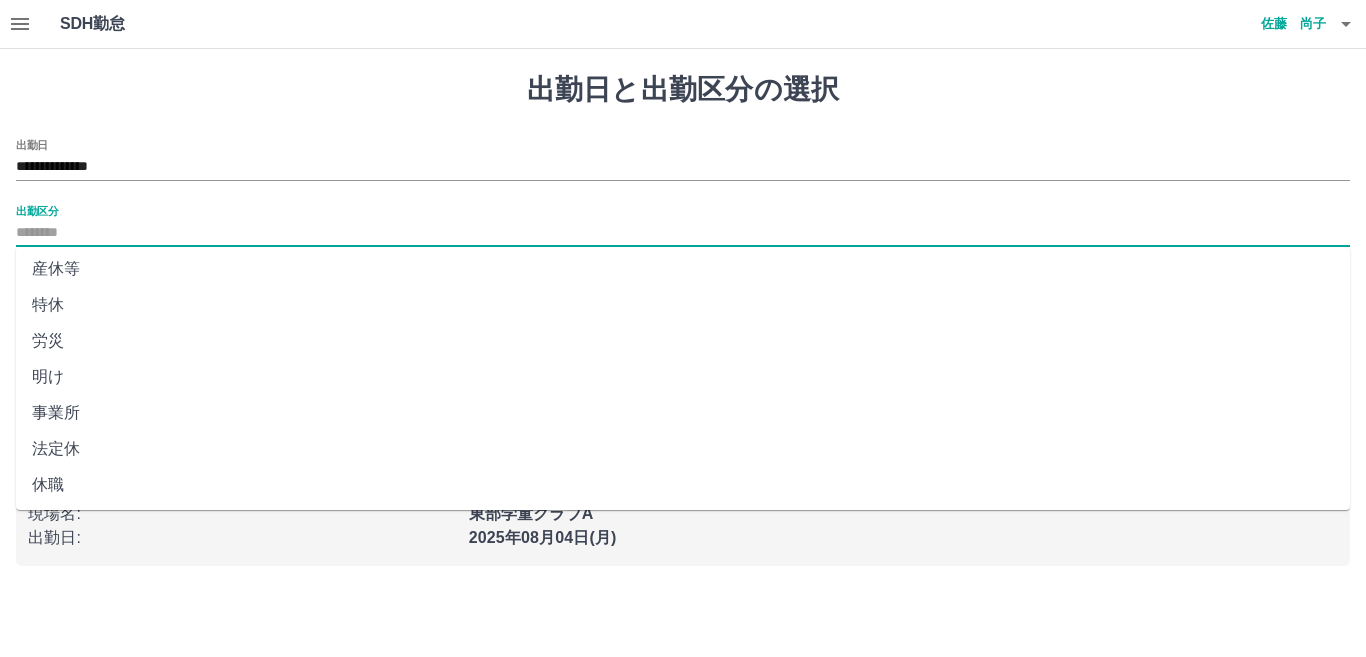 click on "法定休" at bounding box center (683, 449) 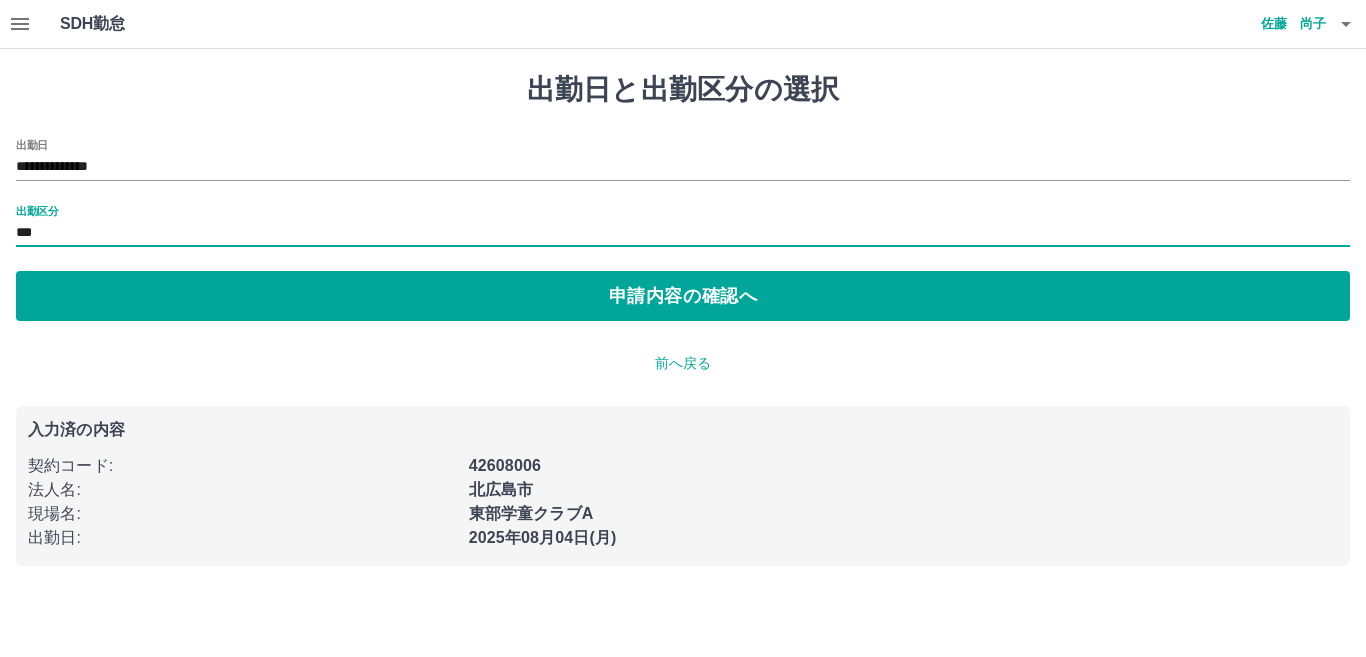 type on "***" 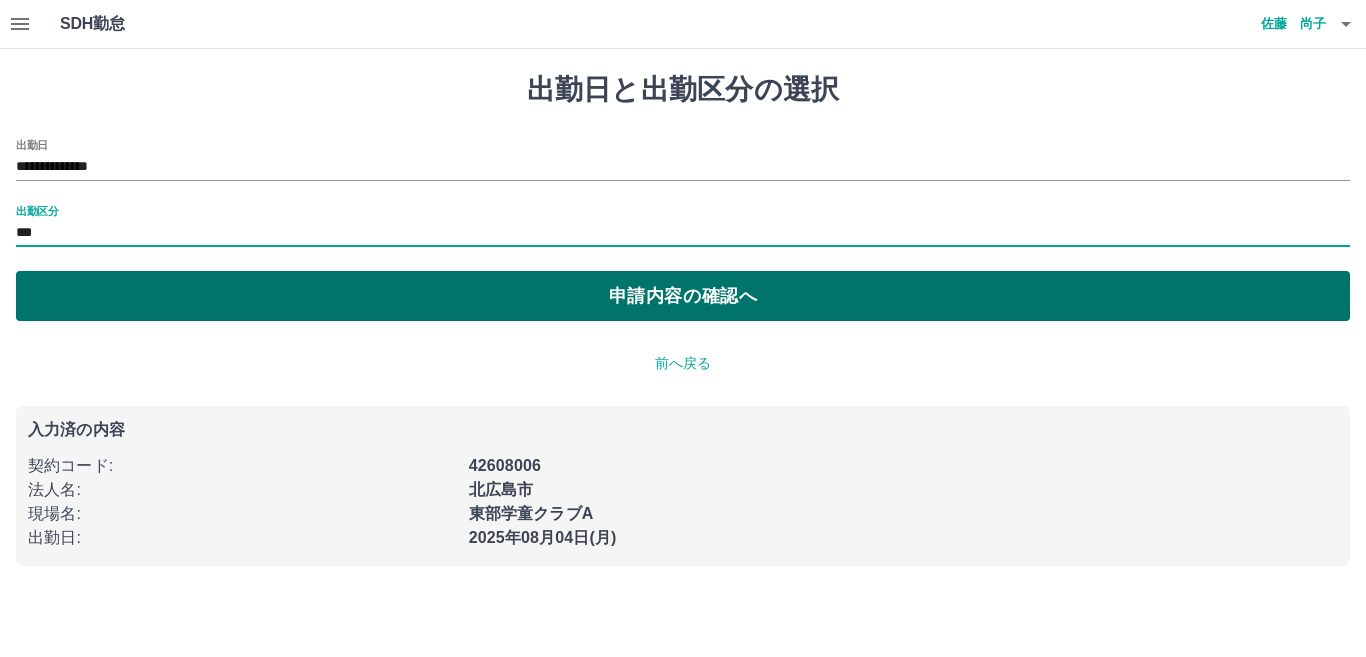 click on "申請内容の確認へ" at bounding box center [683, 296] 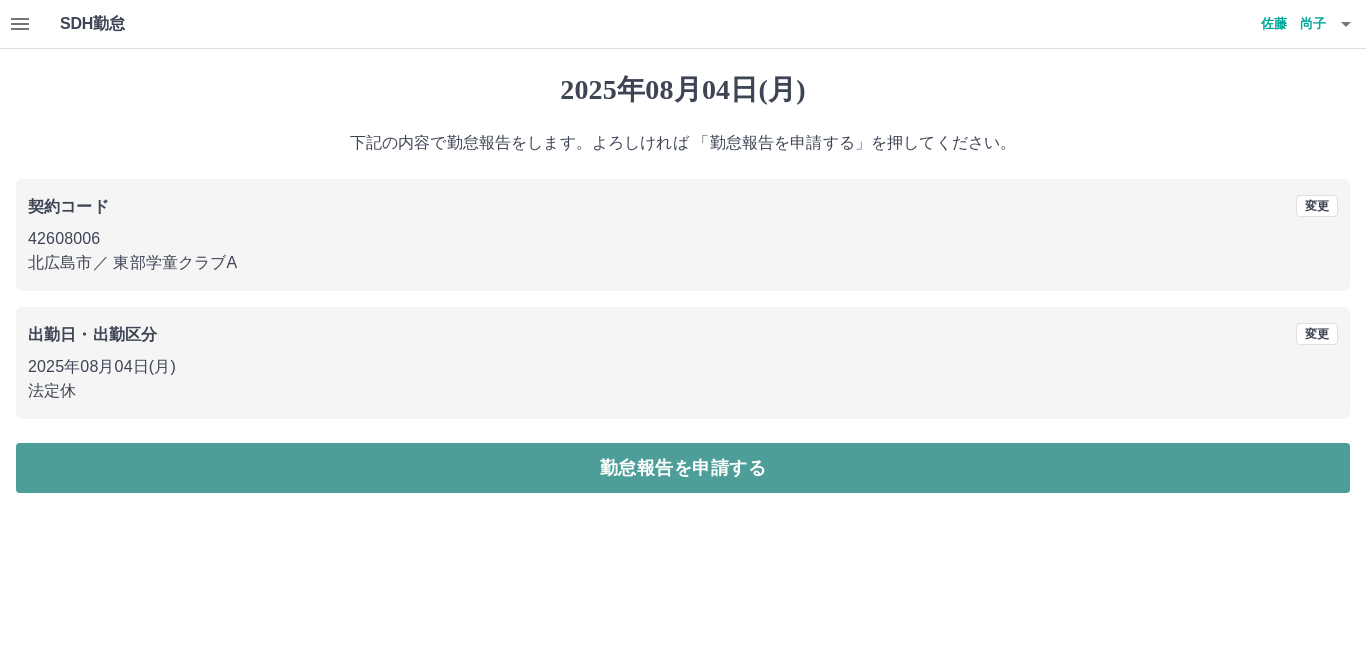 click on "勤怠報告を申請する" at bounding box center (683, 468) 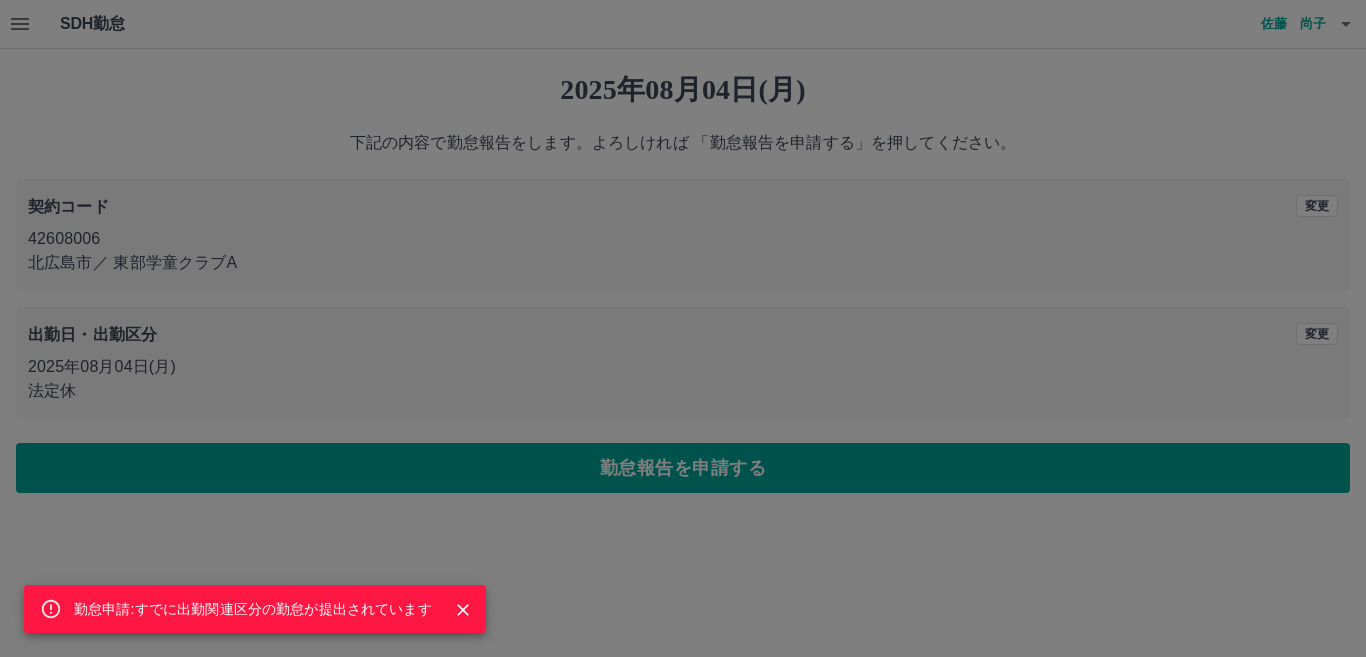 click on "勤怠申請:すでに出勤関連区分の勤怠が提出されています" at bounding box center [683, 328] 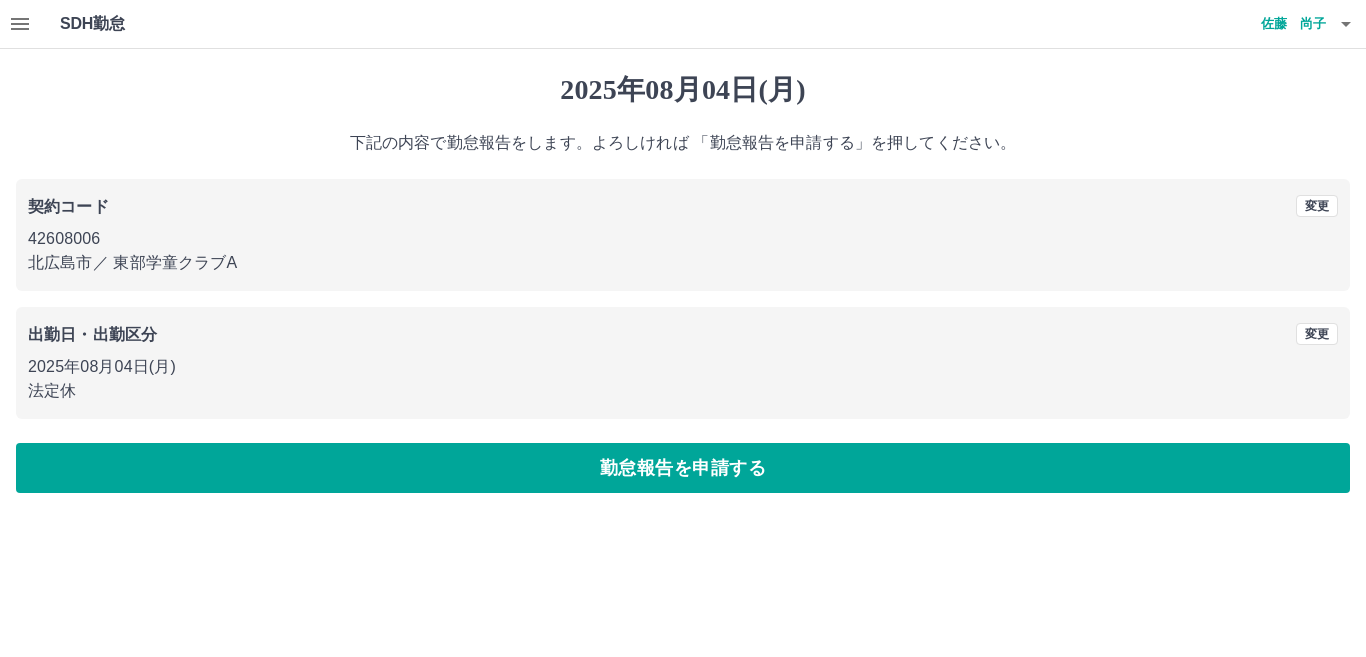 click on "法定休" at bounding box center [683, 391] 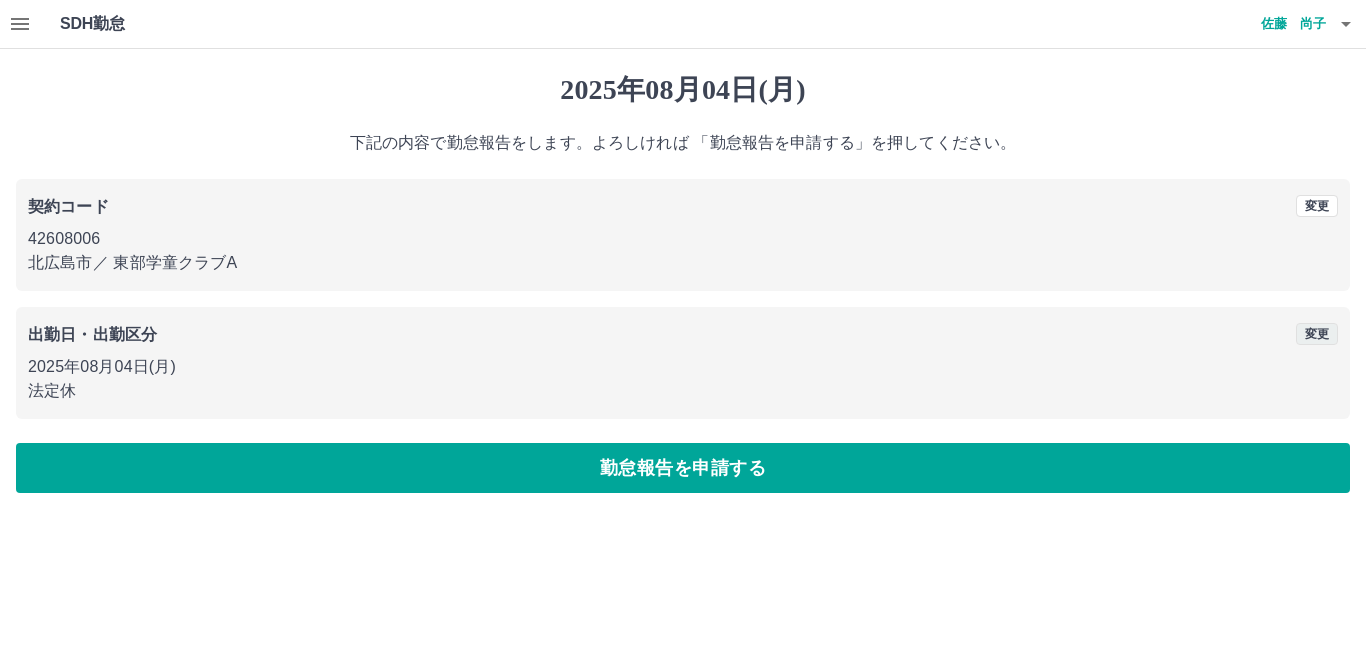 click on "変更" at bounding box center [1317, 334] 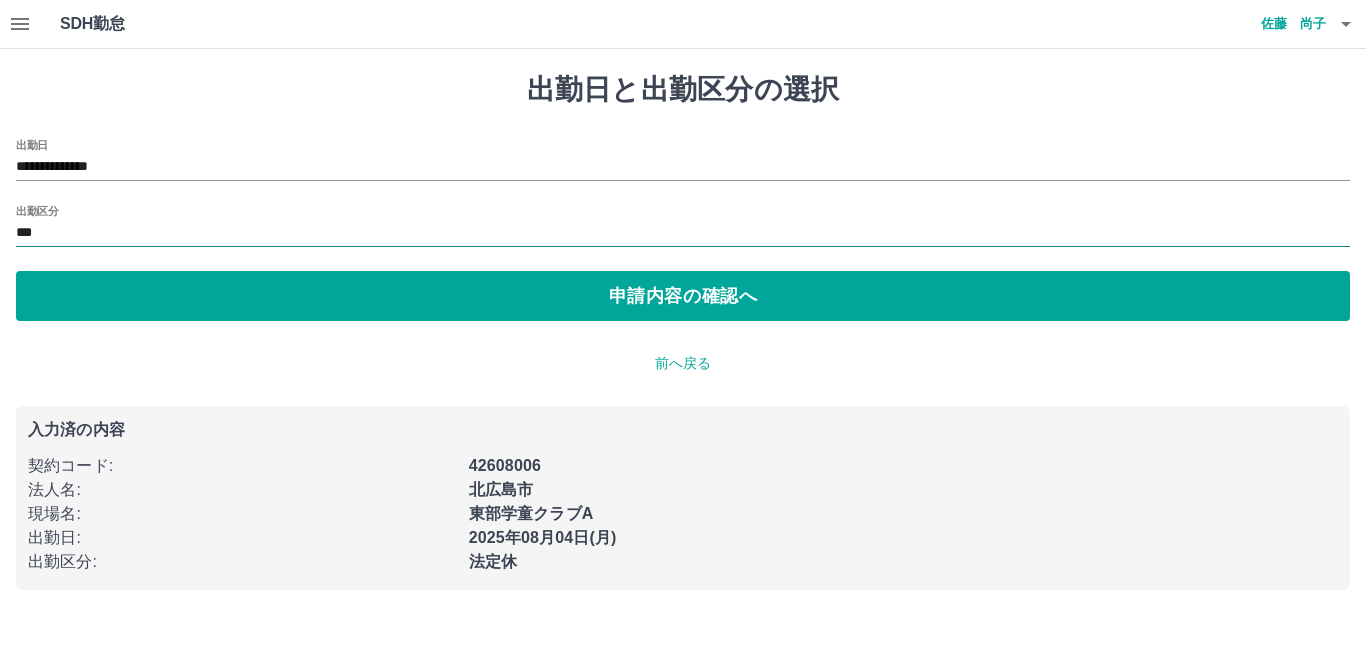 click on "***" at bounding box center [683, 233] 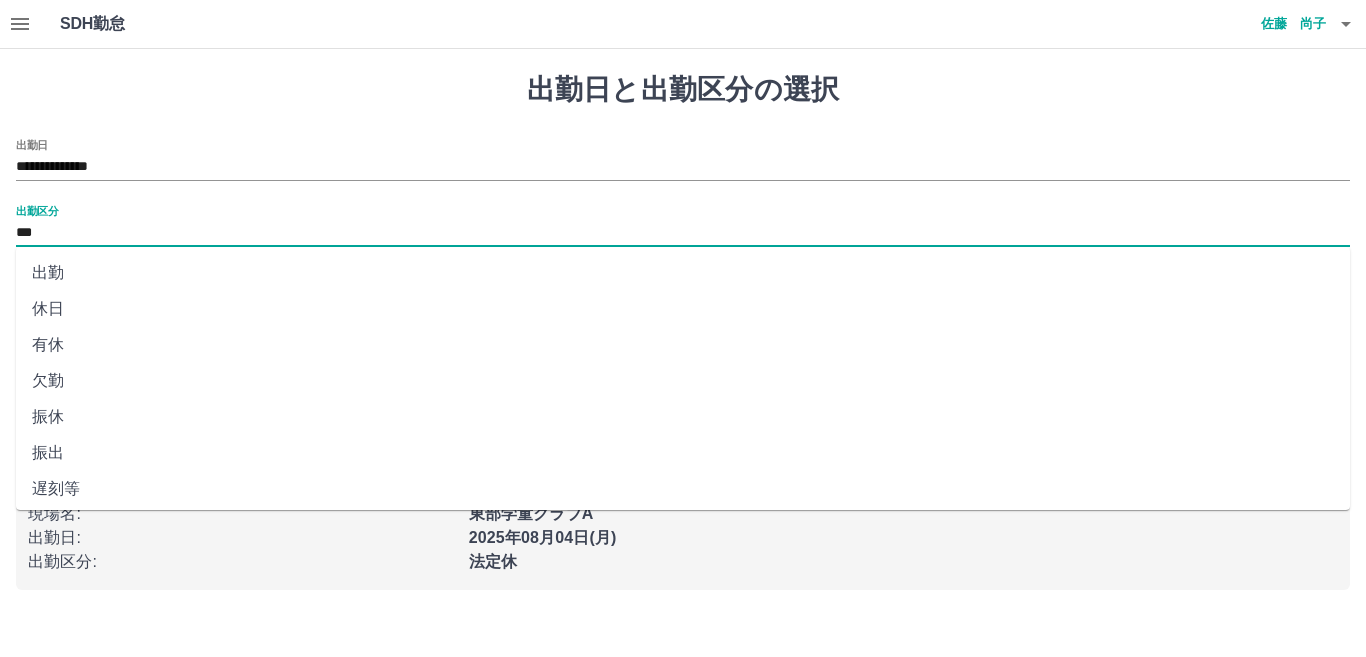 click on "出勤" at bounding box center [683, 273] 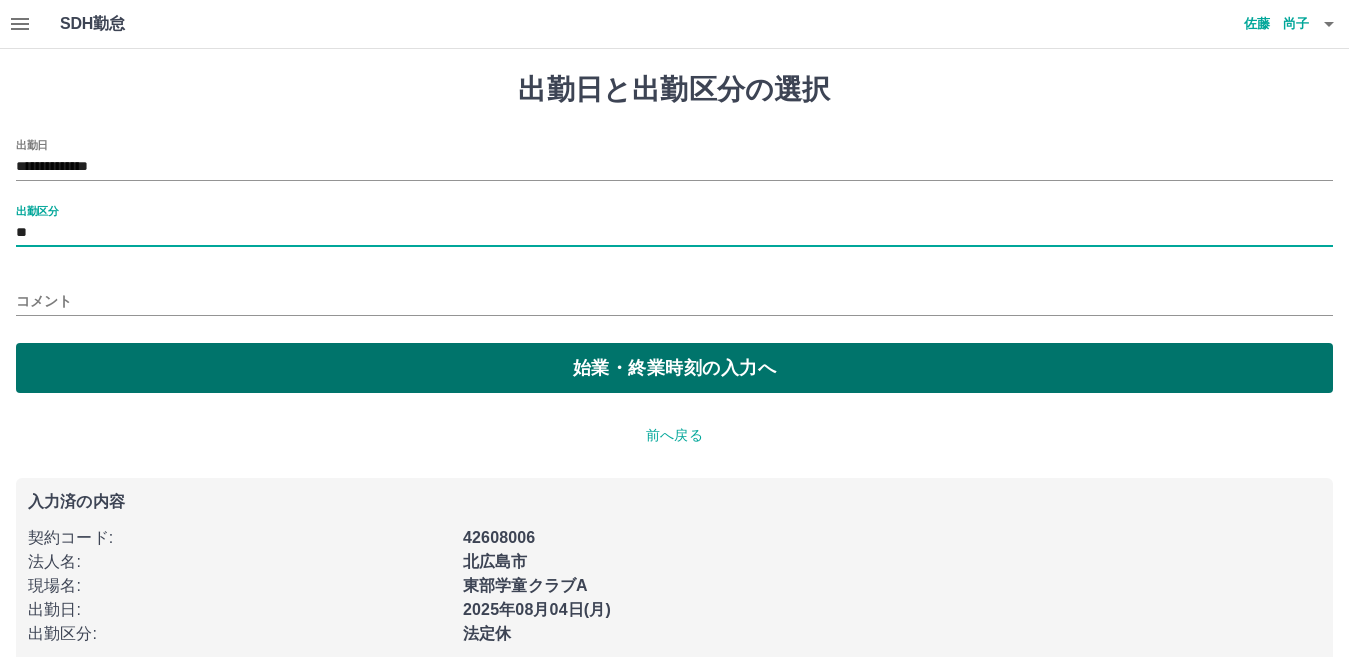 click on "始業・終業時刻の入力へ" at bounding box center [674, 368] 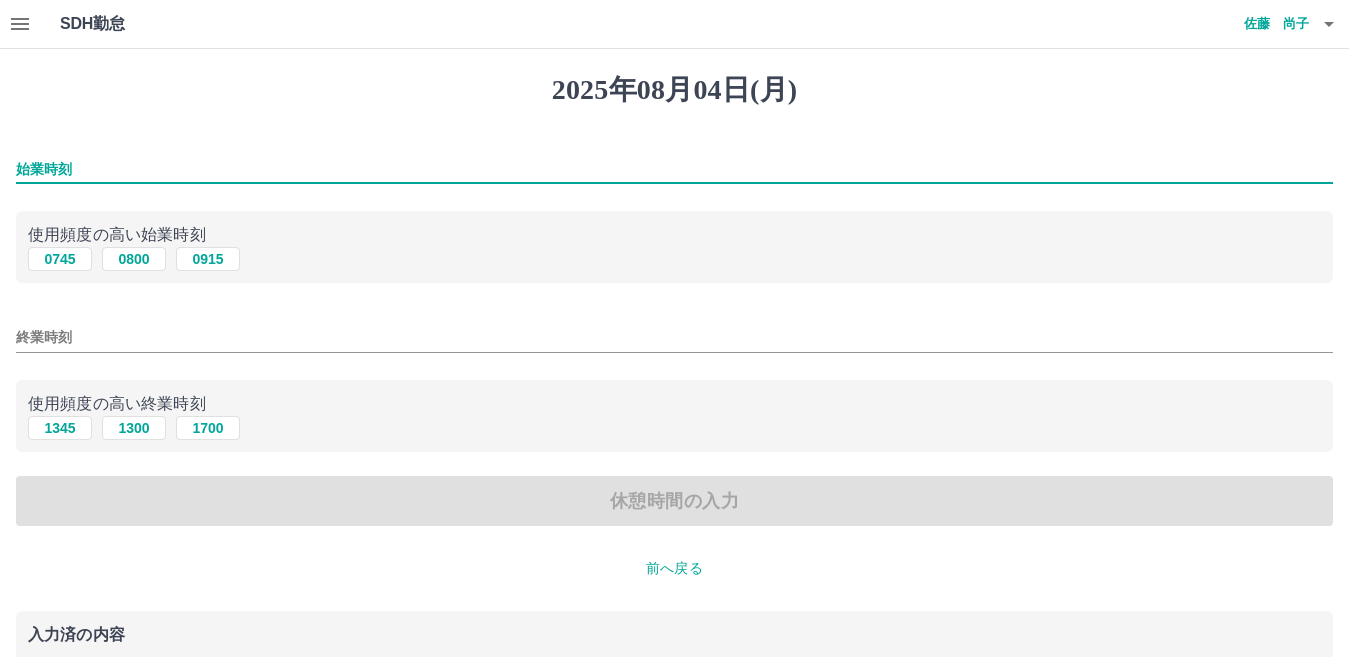 click on "始業時刻" at bounding box center (674, 169) 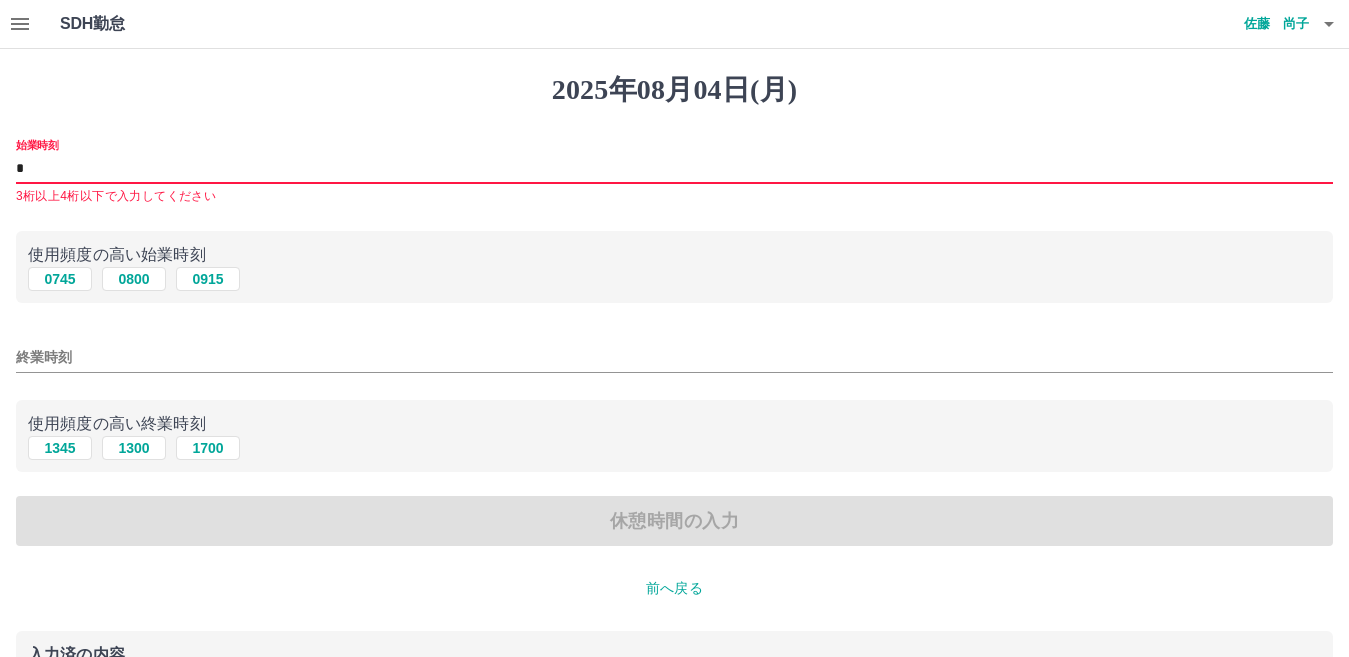 type on "***" 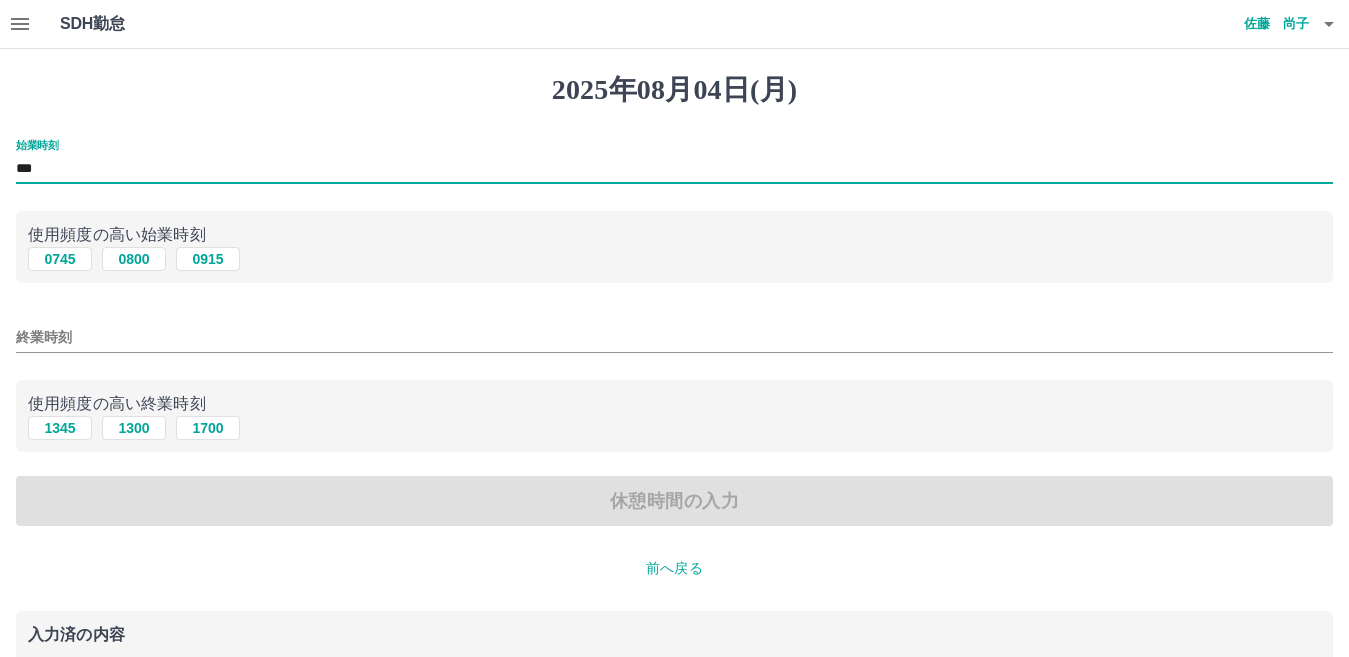 click on "終業時刻" at bounding box center [674, 337] 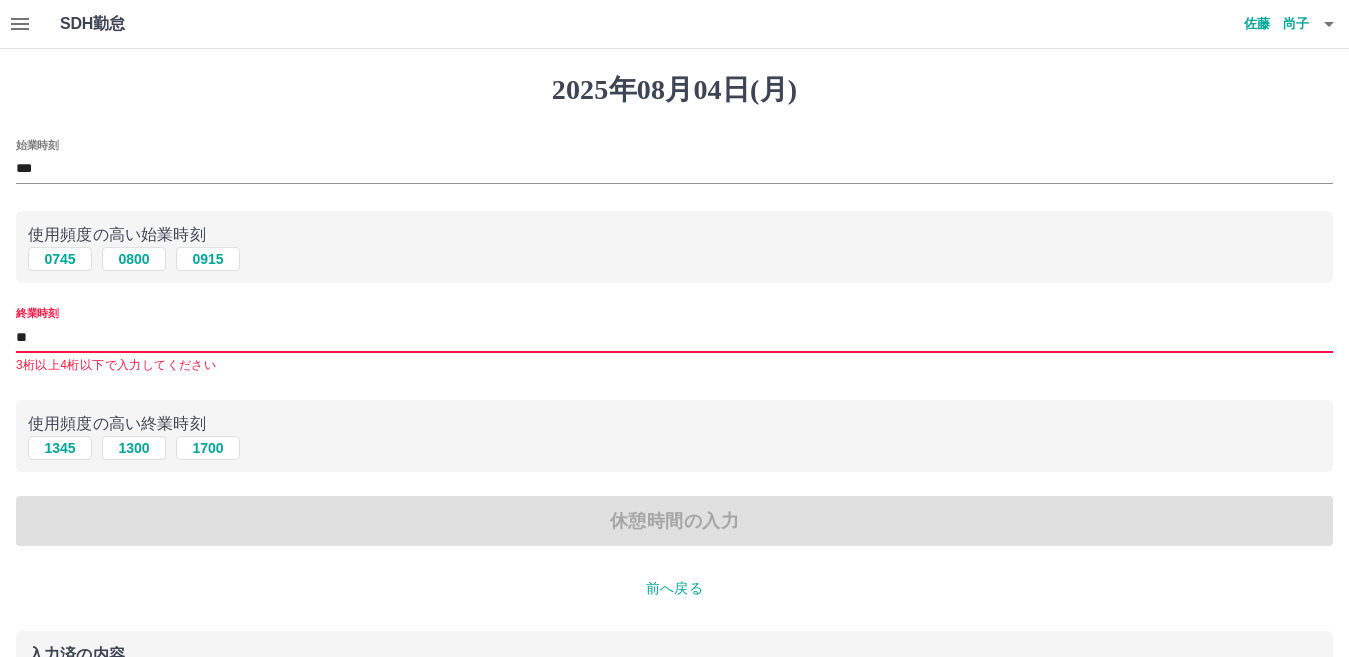 type on "****" 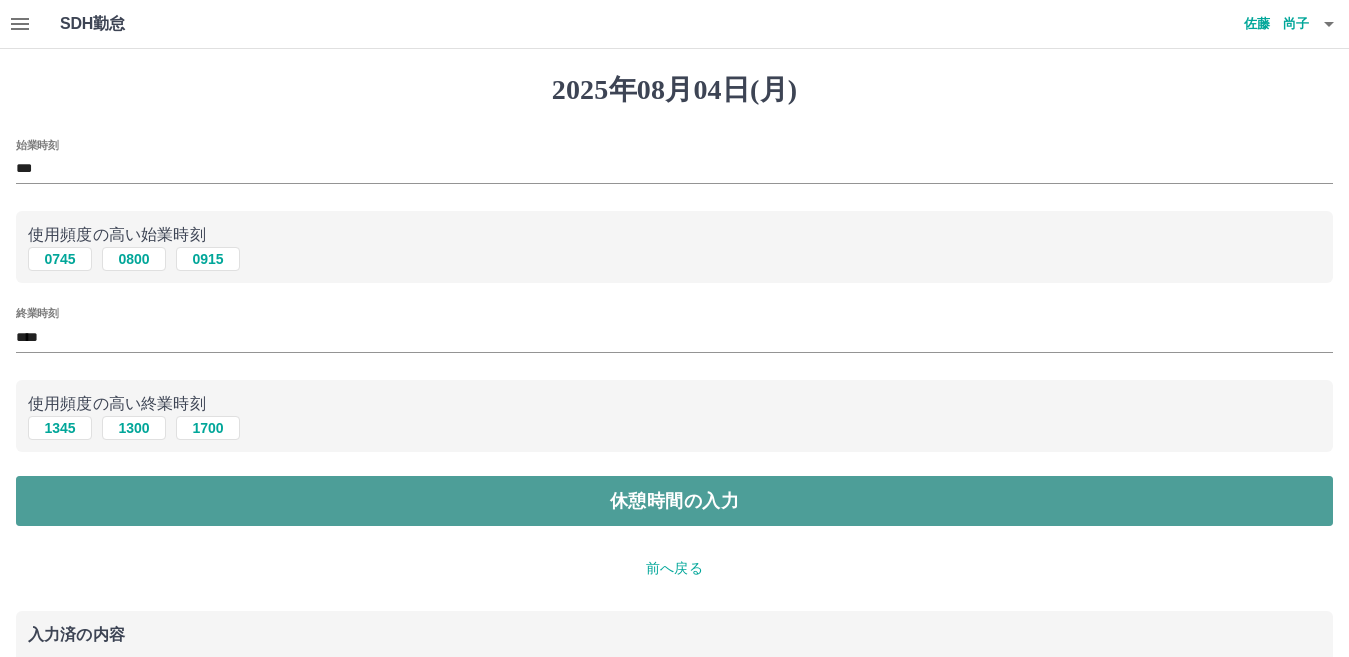 click on "休憩時間の入力" at bounding box center [674, 501] 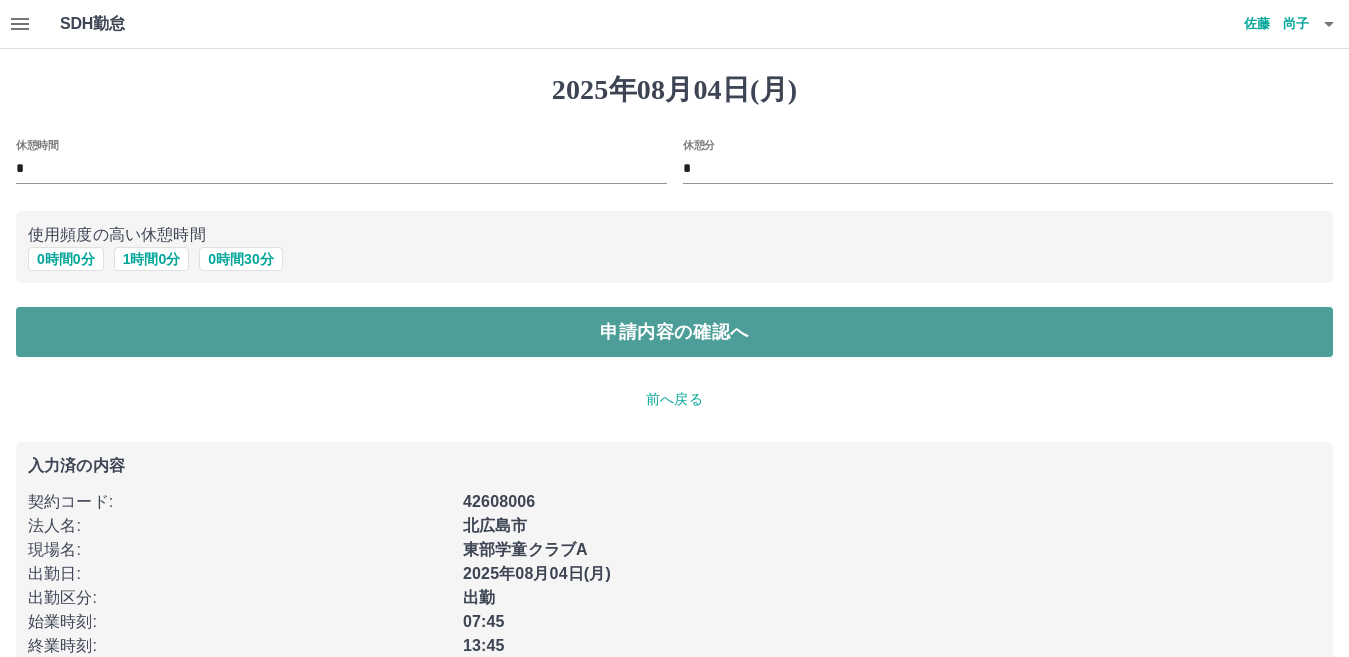 click on "申請内容の確認へ" at bounding box center (674, 332) 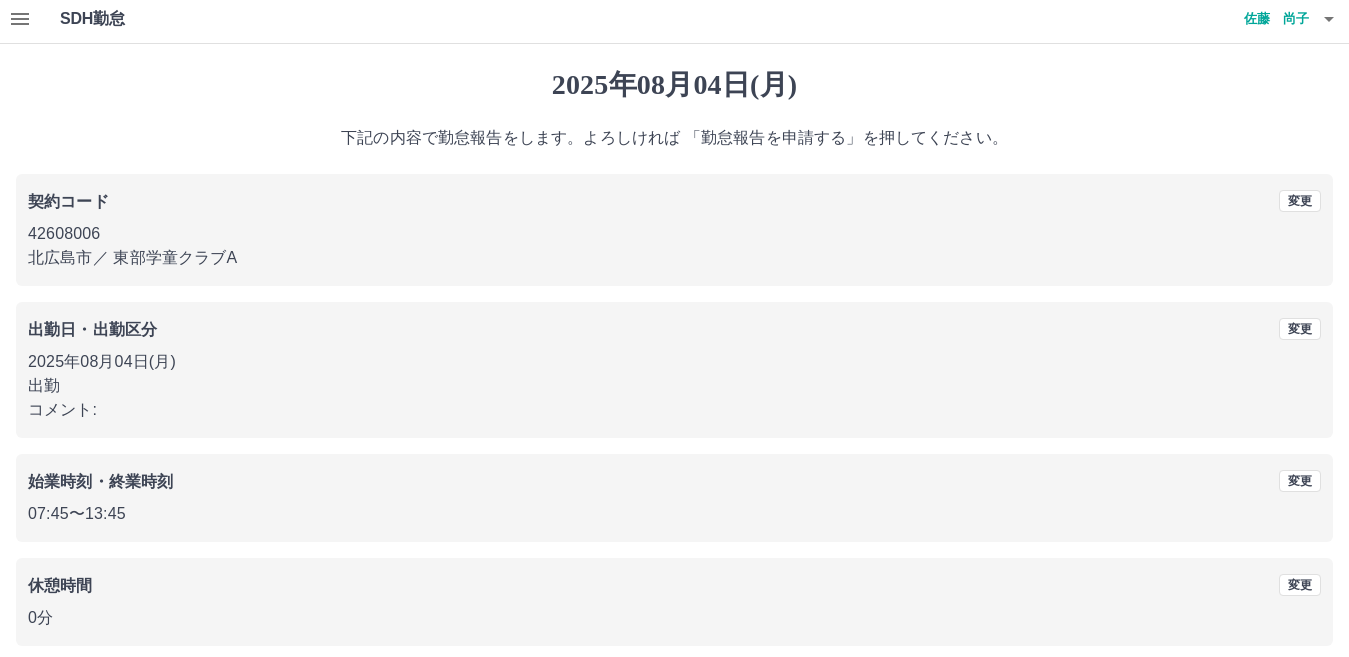 scroll, scrollTop: 92, scrollLeft: 0, axis: vertical 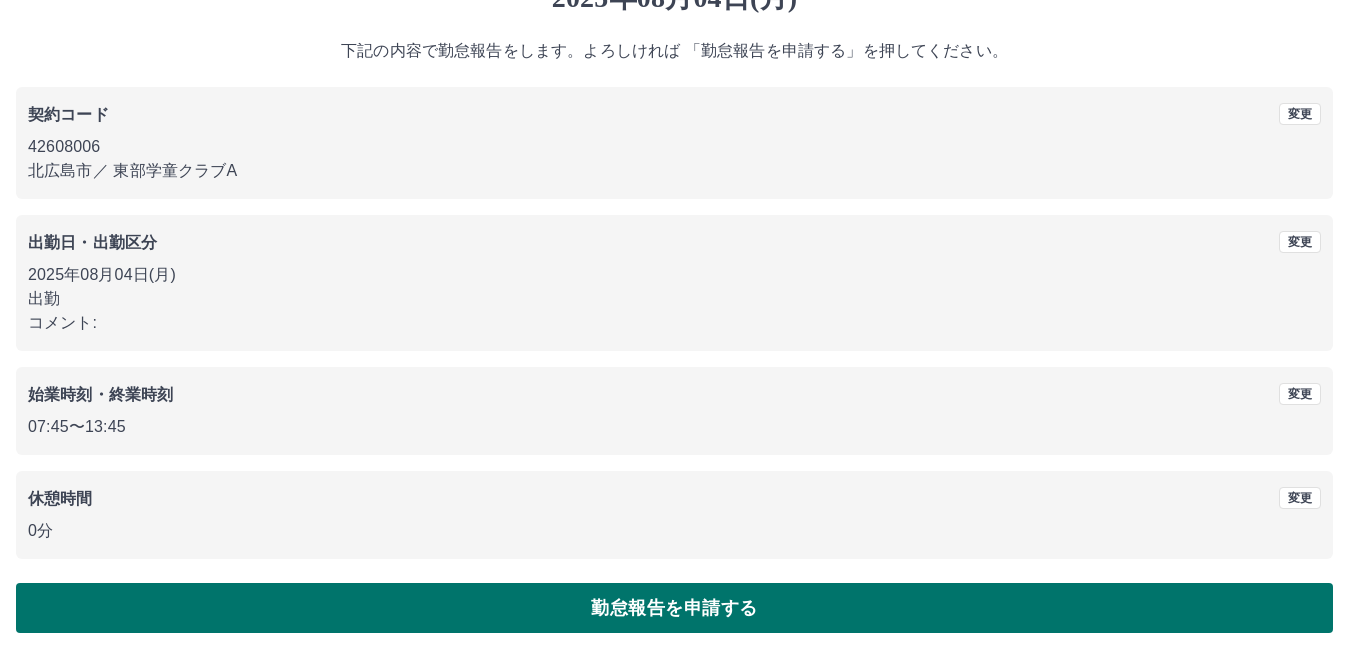 click on "勤怠報告を申請する" at bounding box center [674, 608] 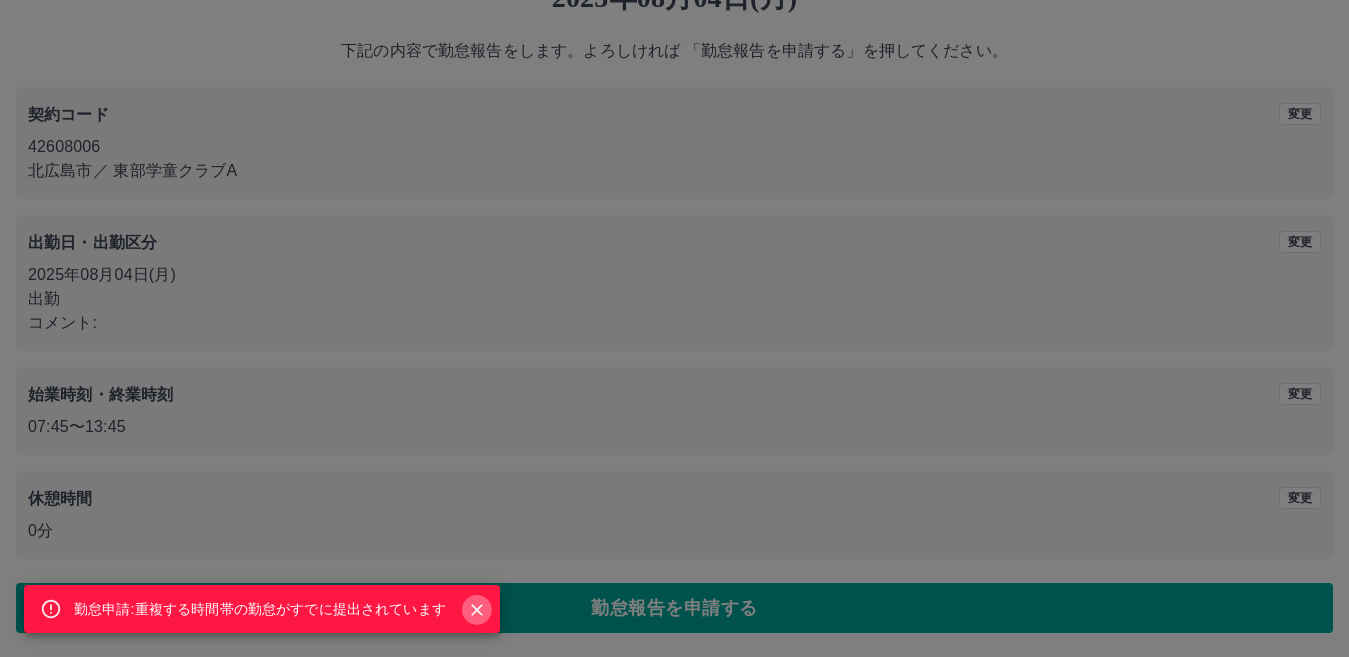 click 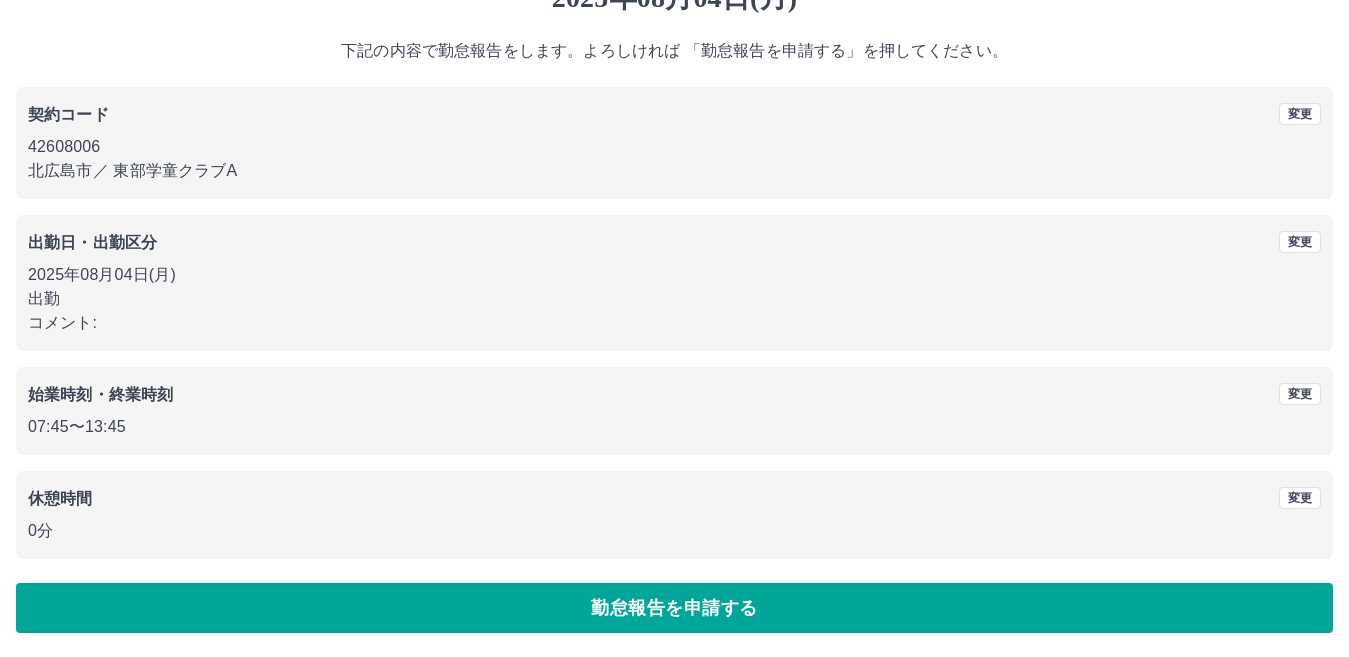 scroll, scrollTop: 0, scrollLeft: 0, axis: both 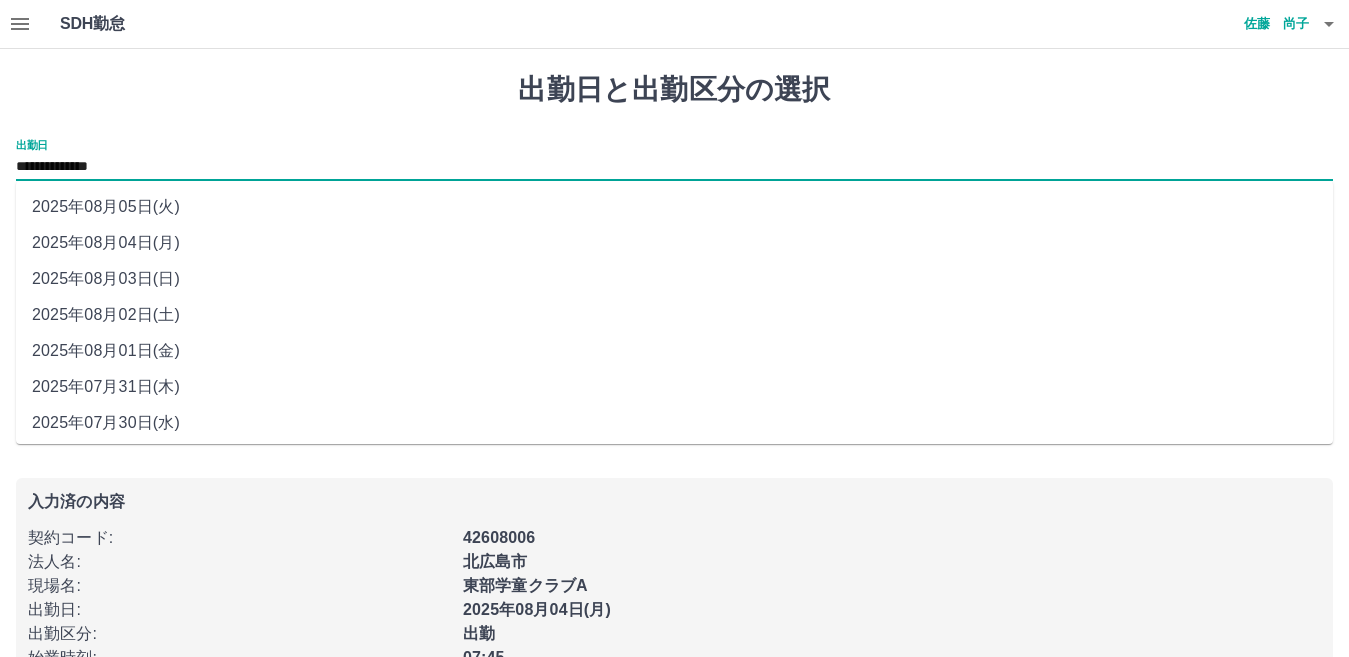 click on "**********" at bounding box center [674, 167] 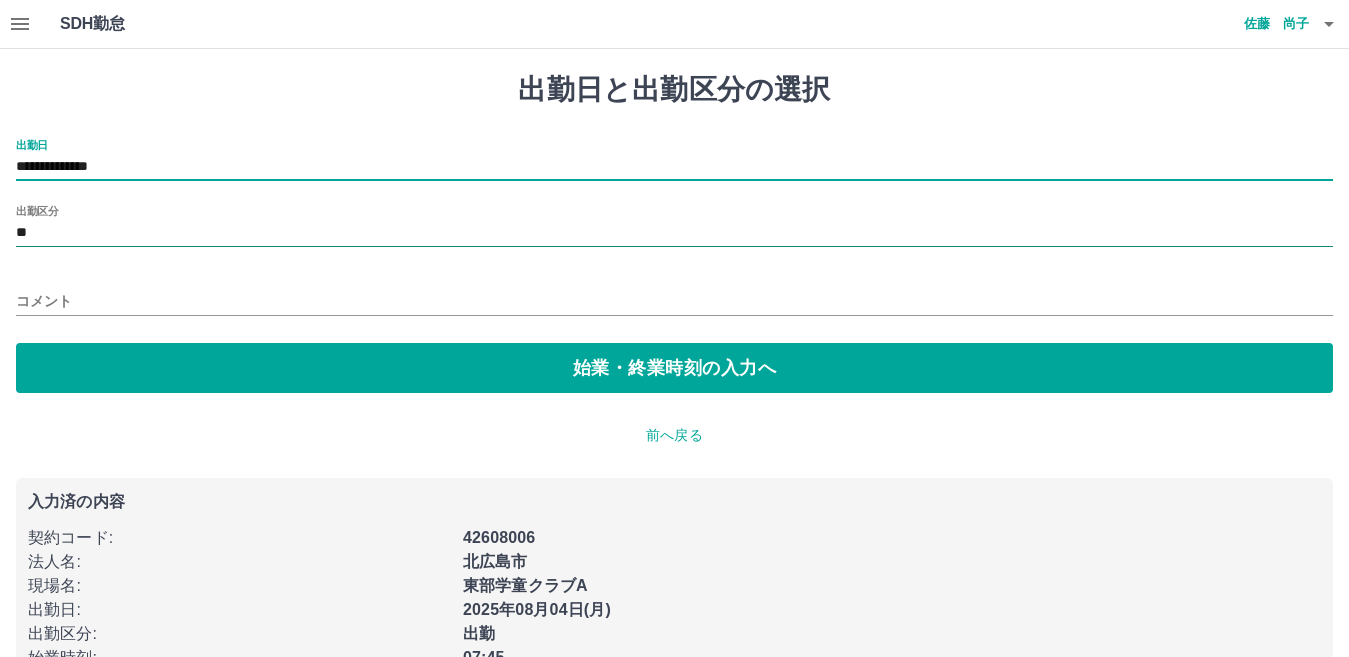 click on "**" at bounding box center (674, 233) 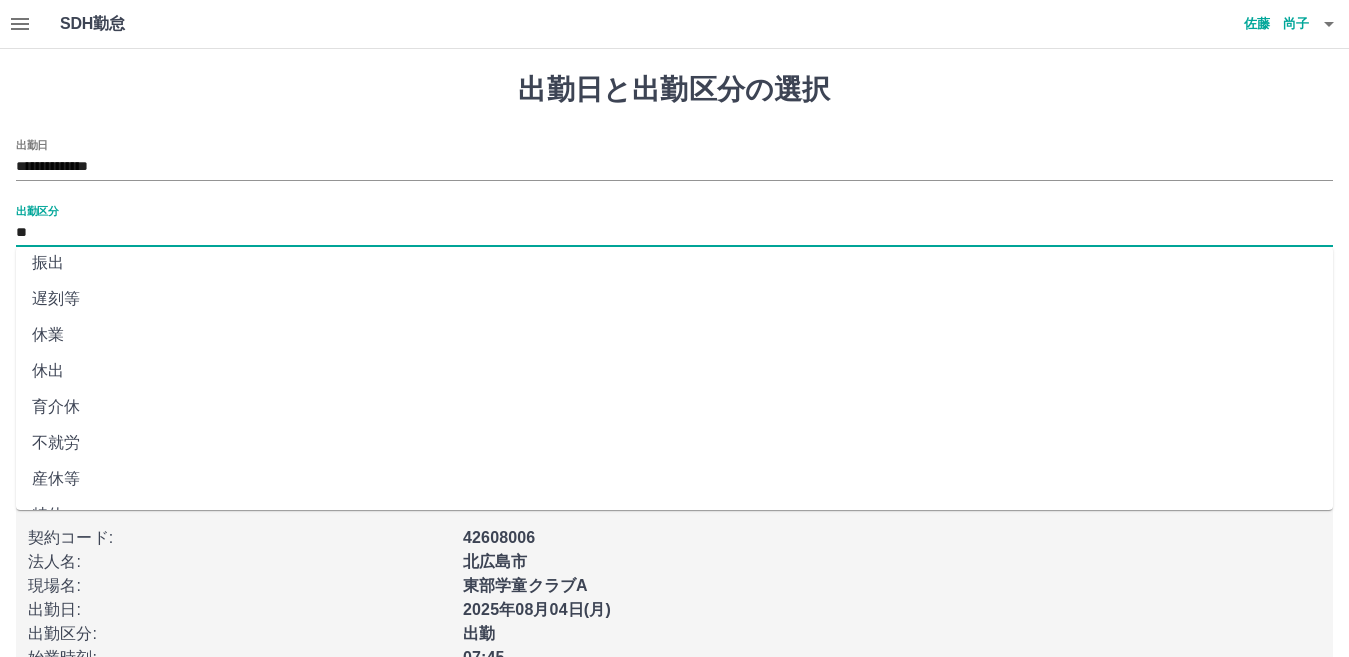 scroll, scrollTop: 200, scrollLeft: 0, axis: vertical 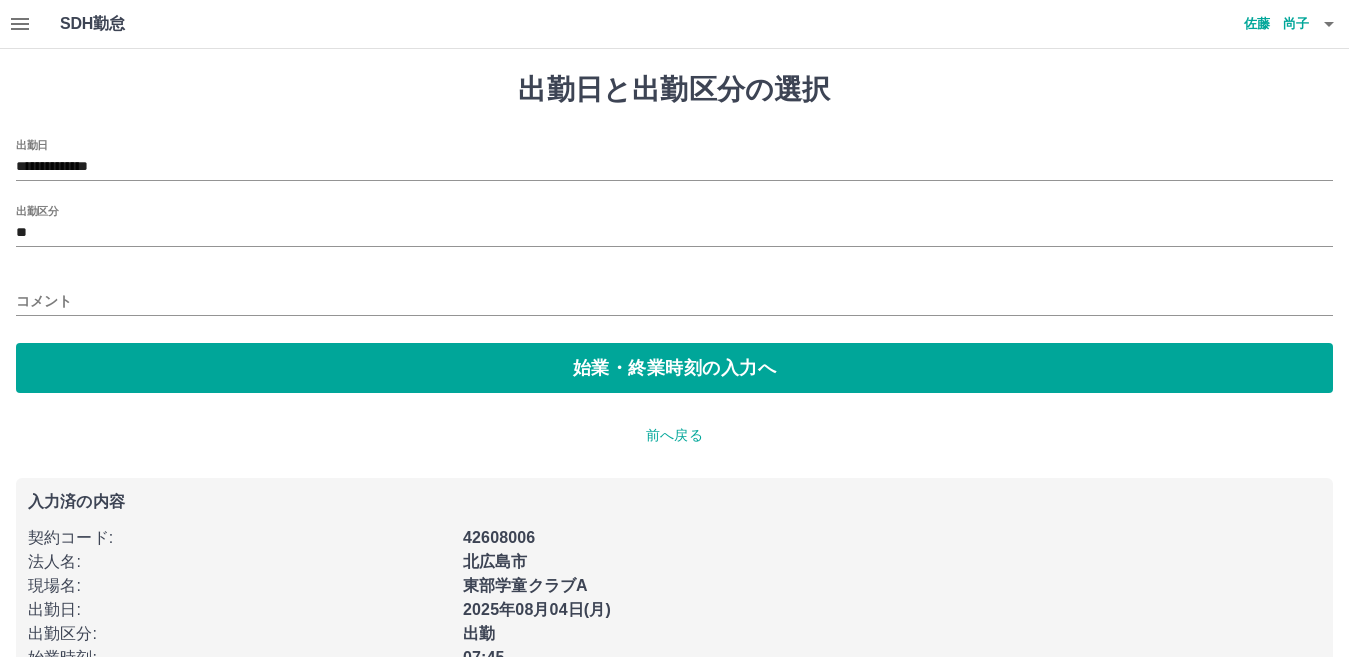 click on "**********" at bounding box center (674, 266) 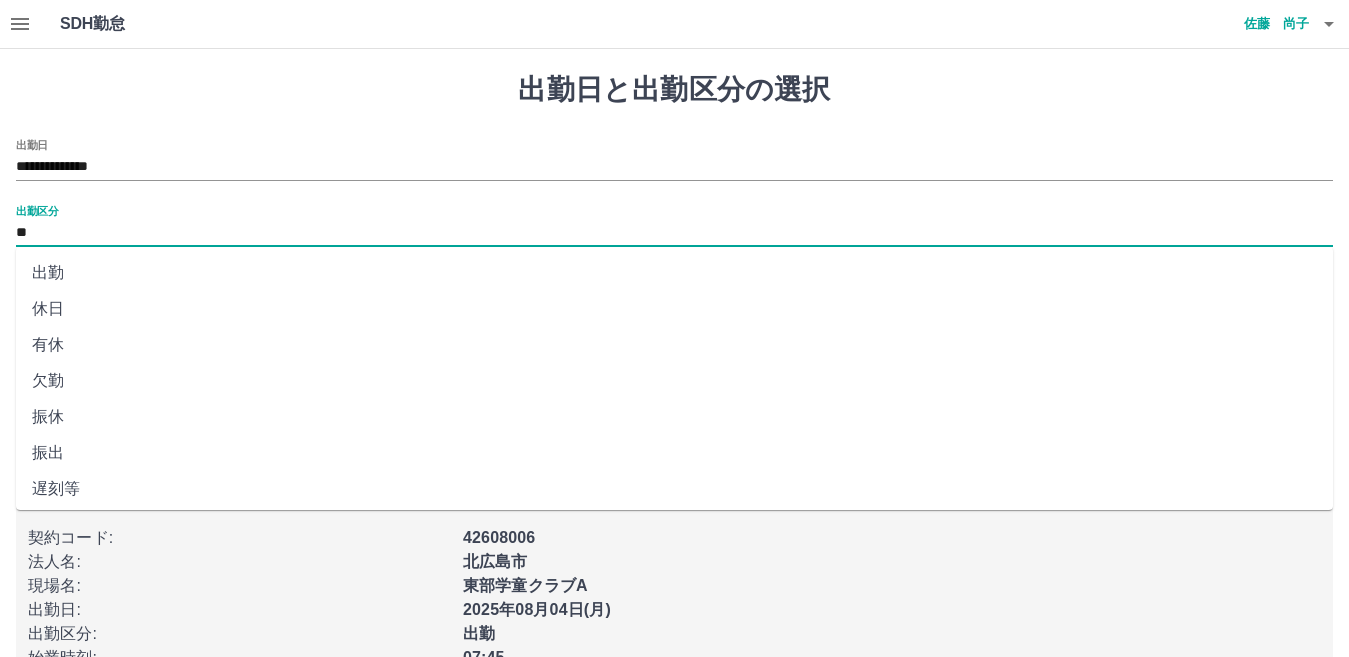 click on "**" at bounding box center [674, 233] 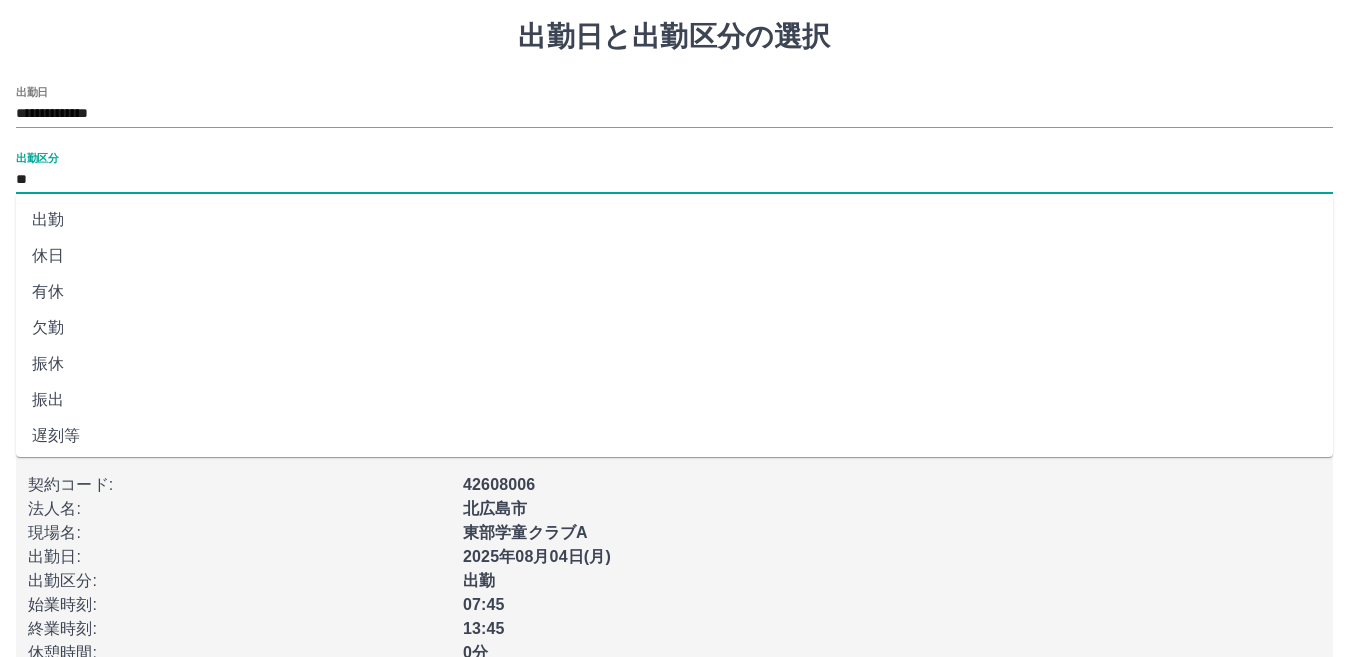 scroll, scrollTop: 101, scrollLeft: 0, axis: vertical 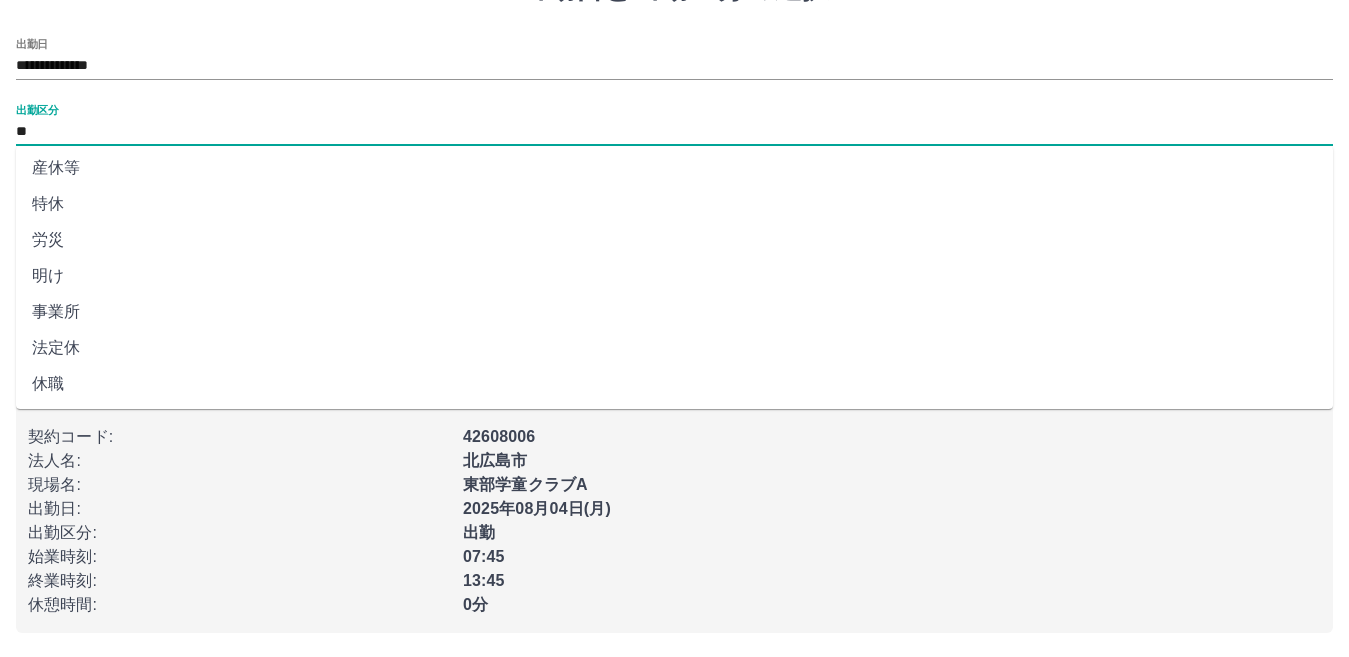 click on "法定休" at bounding box center [674, 348] 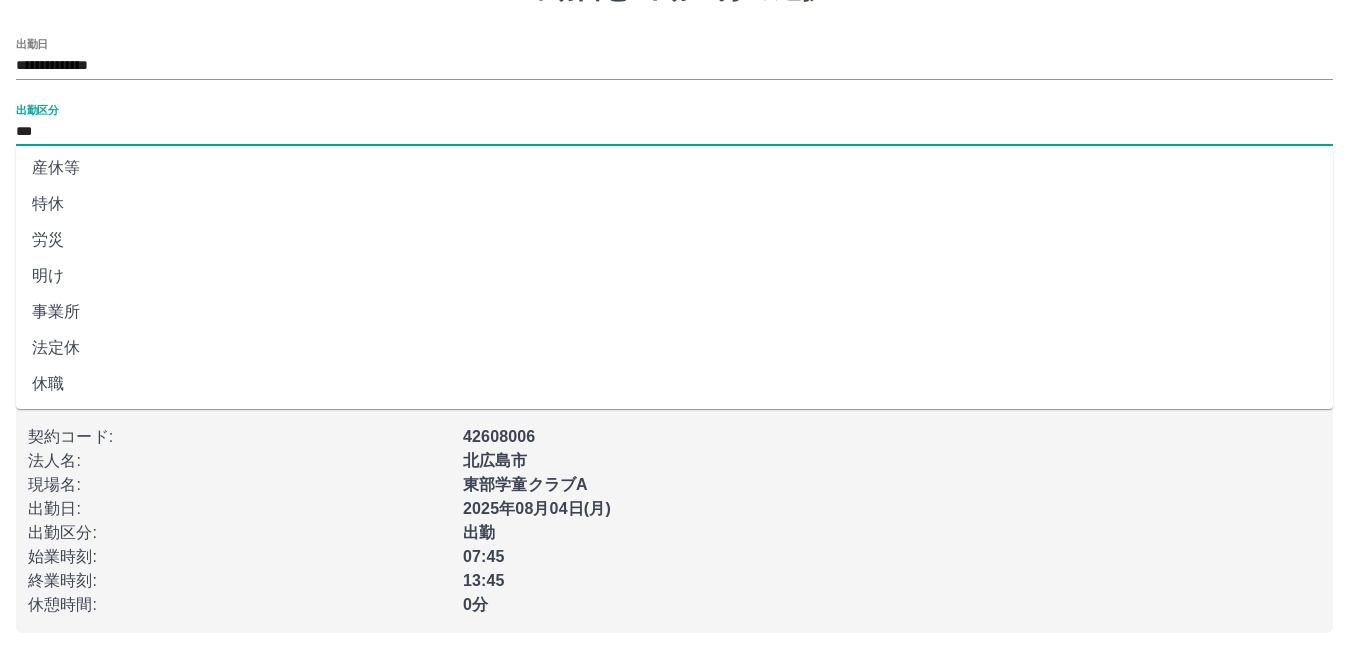scroll, scrollTop: 29, scrollLeft: 0, axis: vertical 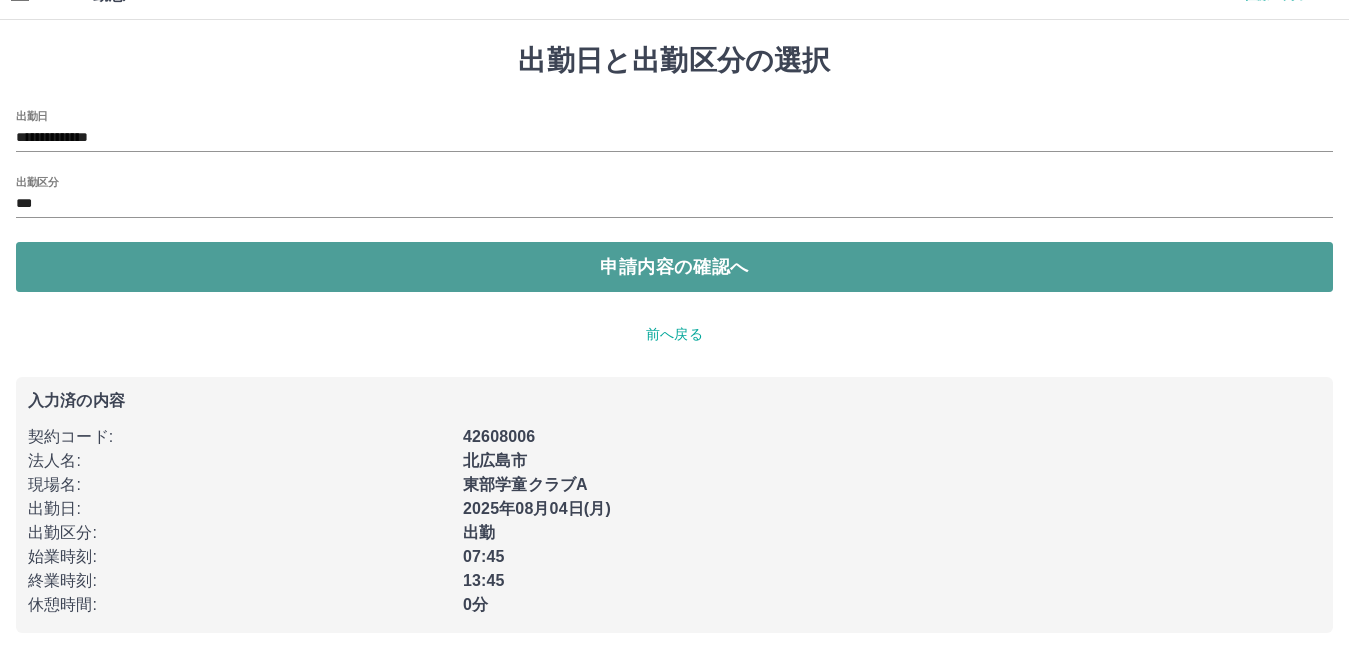 click on "申請内容の確認へ" at bounding box center [674, 267] 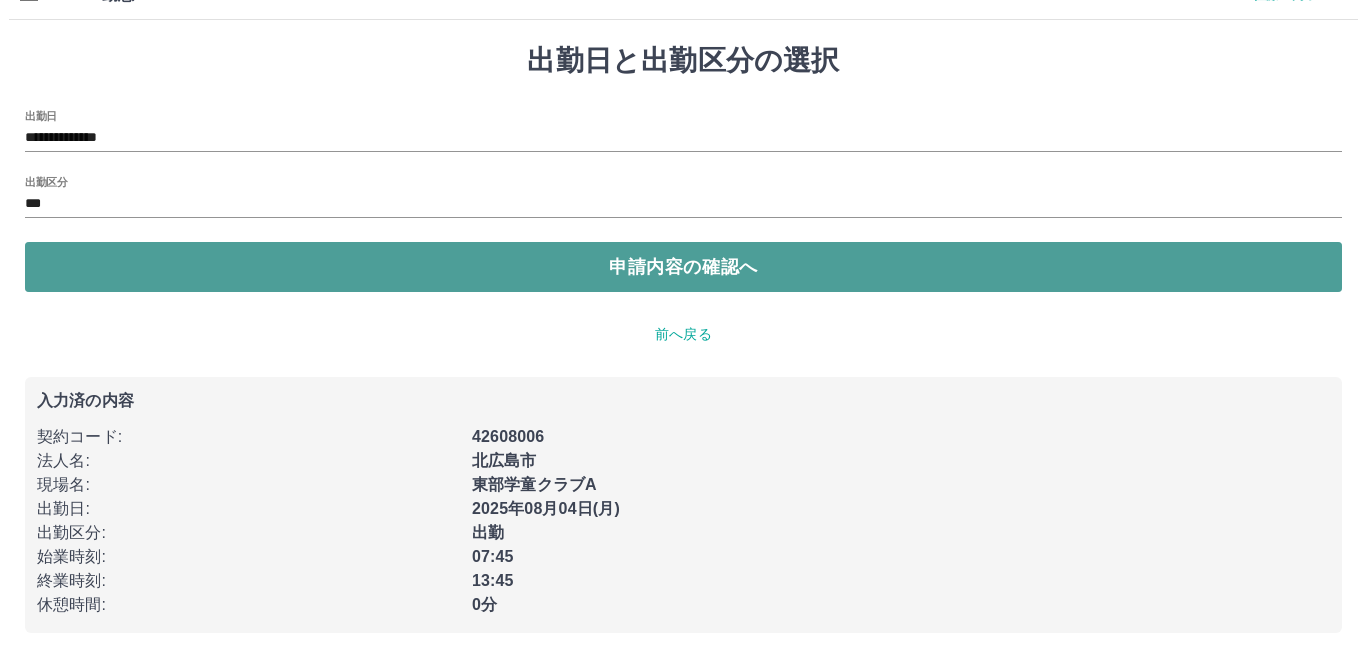 scroll, scrollTop: 0, scrollLeft: 0, axis: both 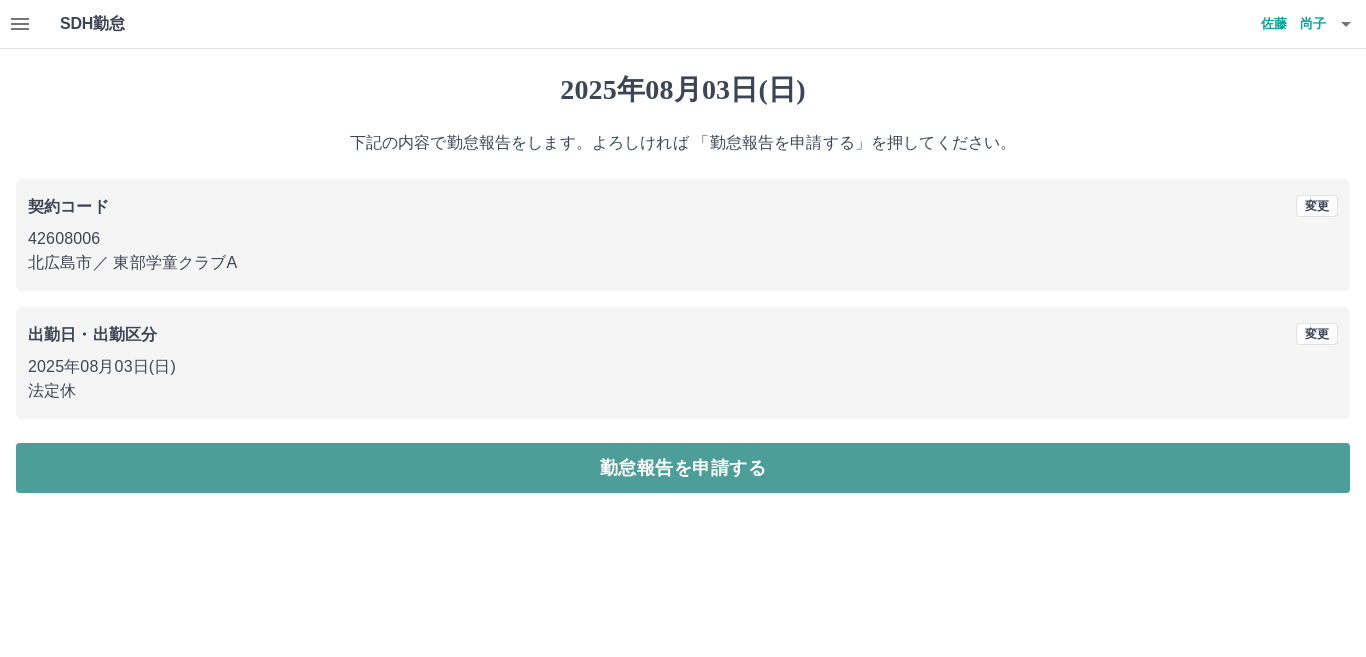 click on "勤怠報告を申請する" at bounding box center (683, 468) 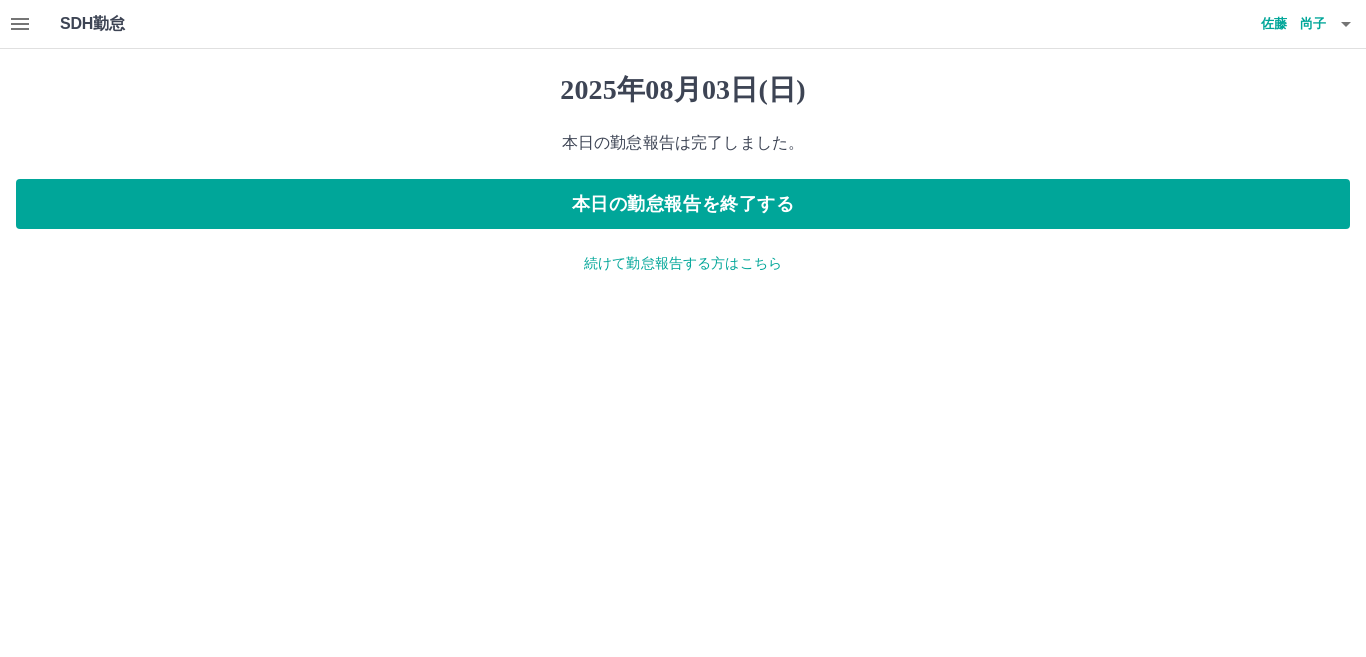 click on "本日の勤怠報告は完了しました。" at bounding box center (683, 143) 